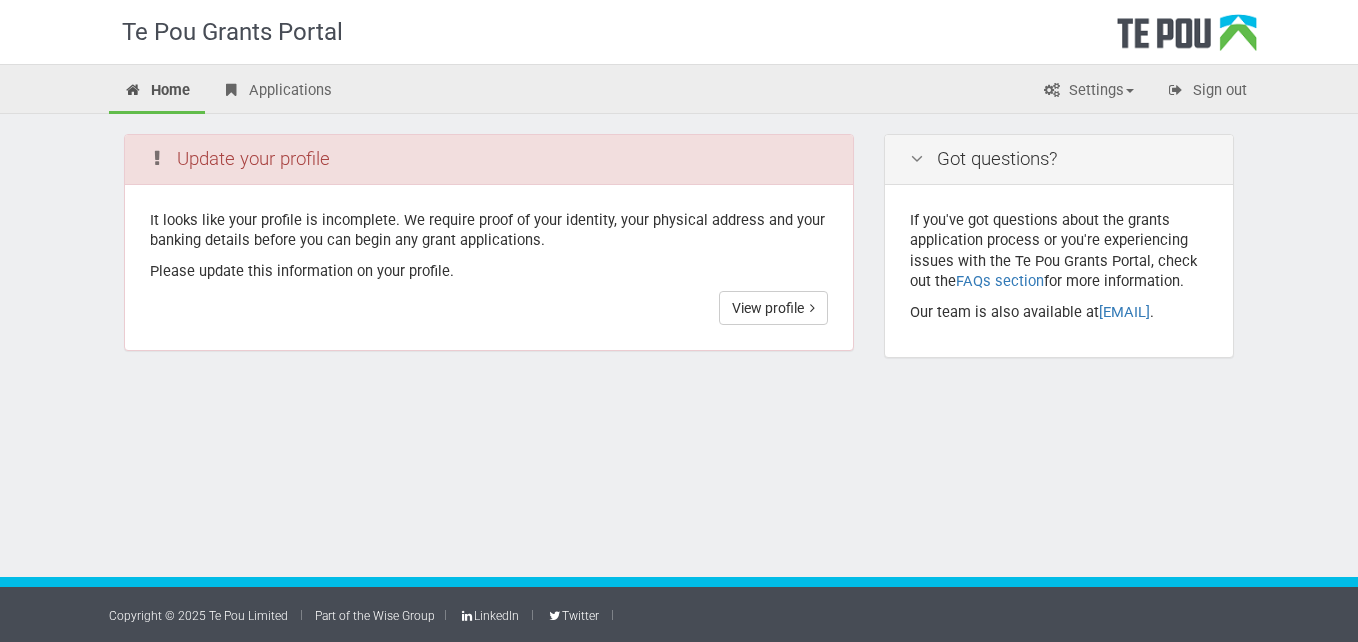 scroll, scrollTop: 0, scrollLeft: 0, axis: both 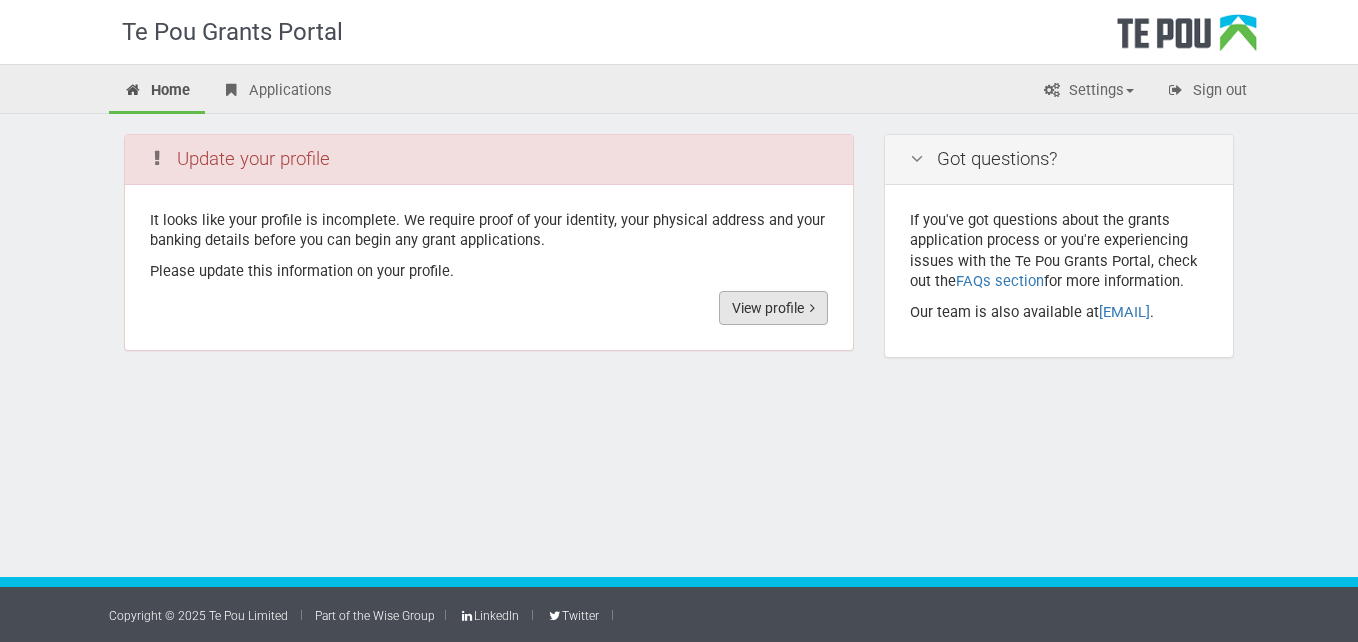 click on "View profile" at bounding box center (773, 308) 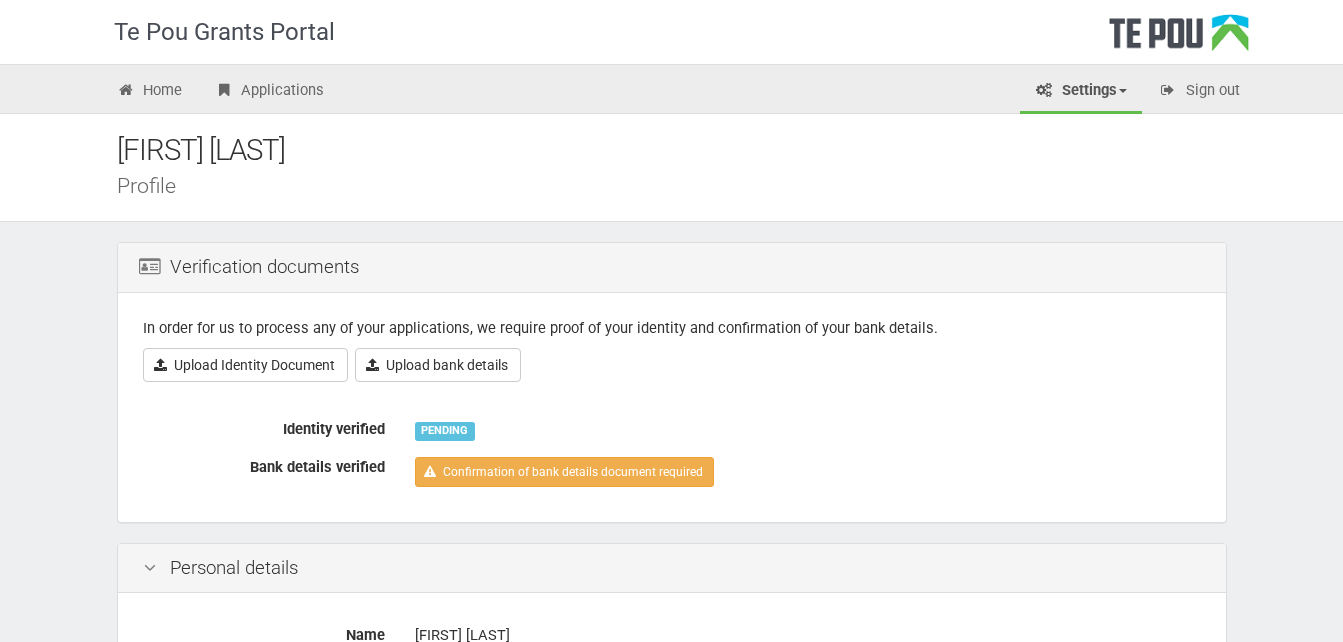 scroll, scrollTop: 0, scrollLeft: 0, axis: both 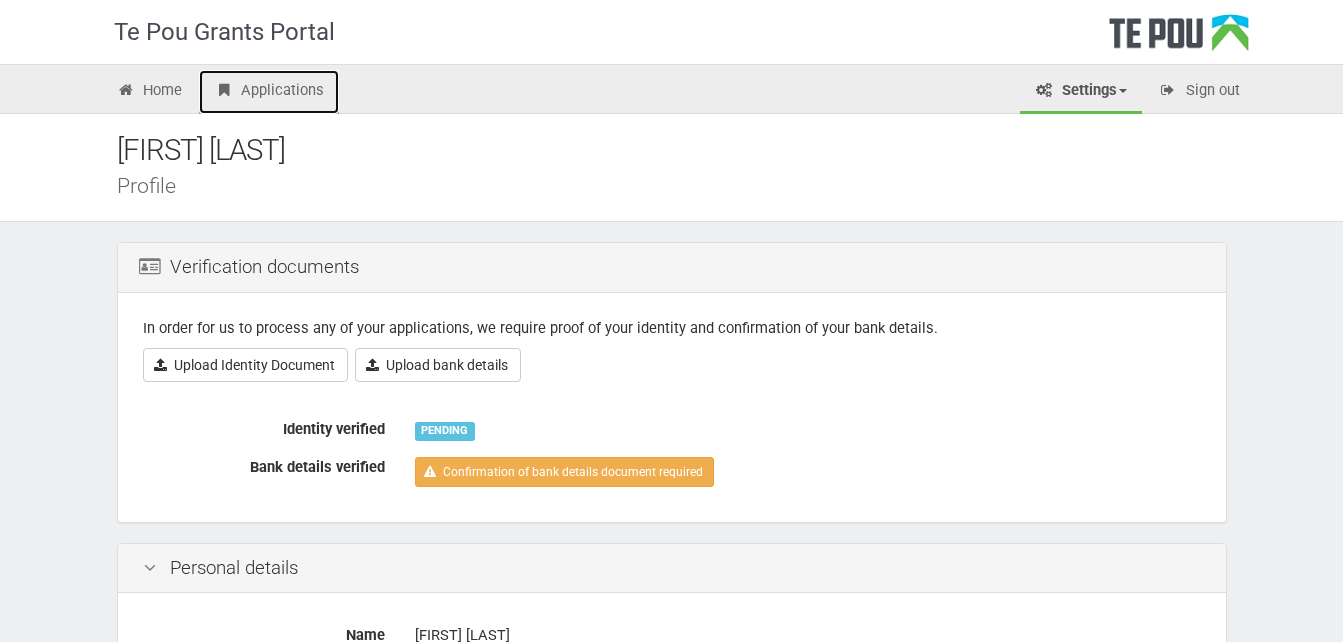 click on "Applications" at bounding box center [269, 92] 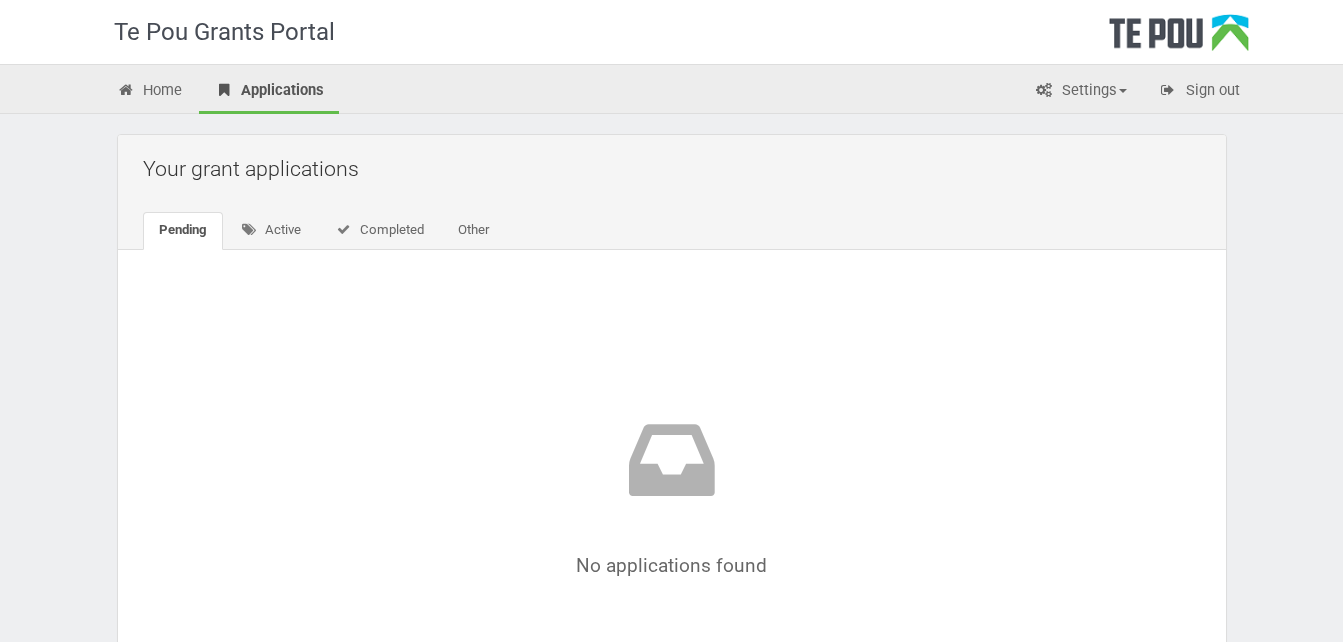 scroll, scrollTop: 0, scrollLeft: 0, axis: both 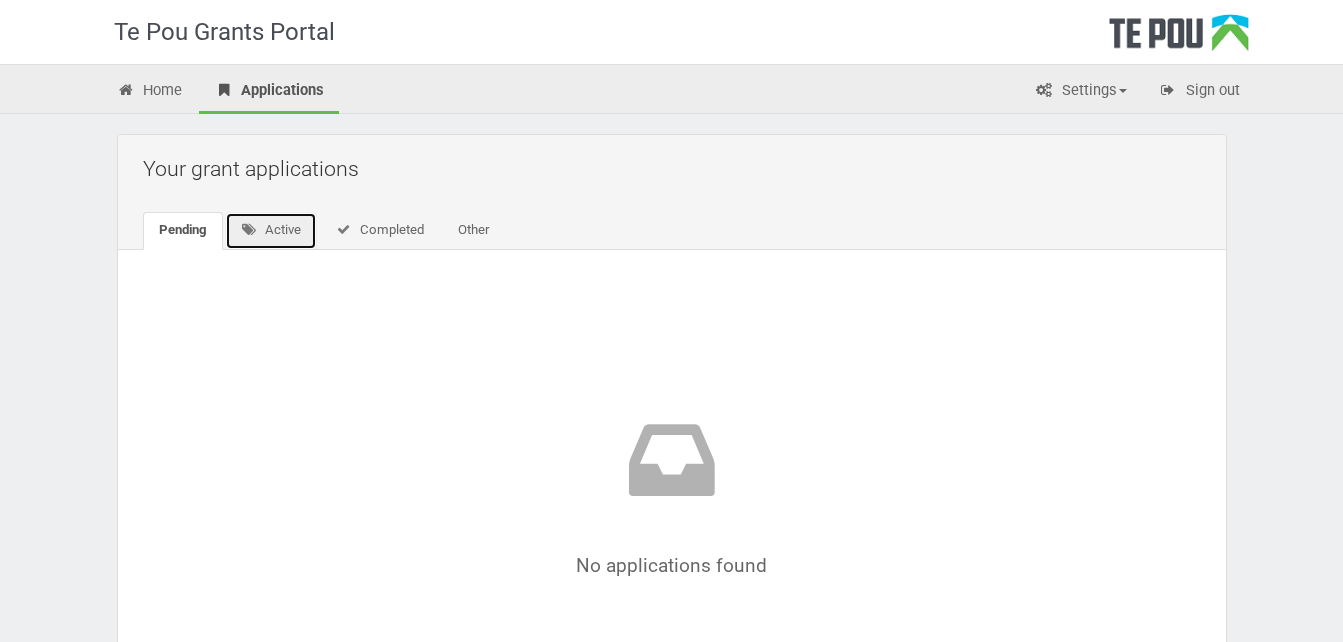 click on "Active" at bounding box center (271, 231) 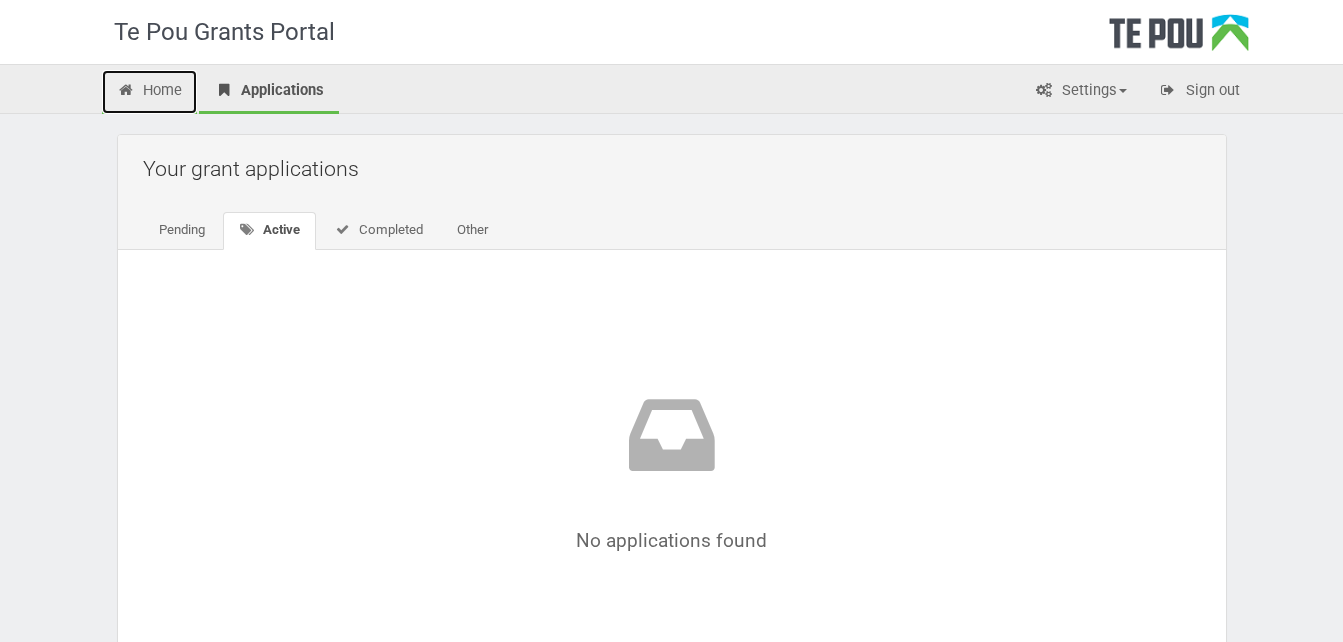 click on "Home" at bounding box center (150, 92) 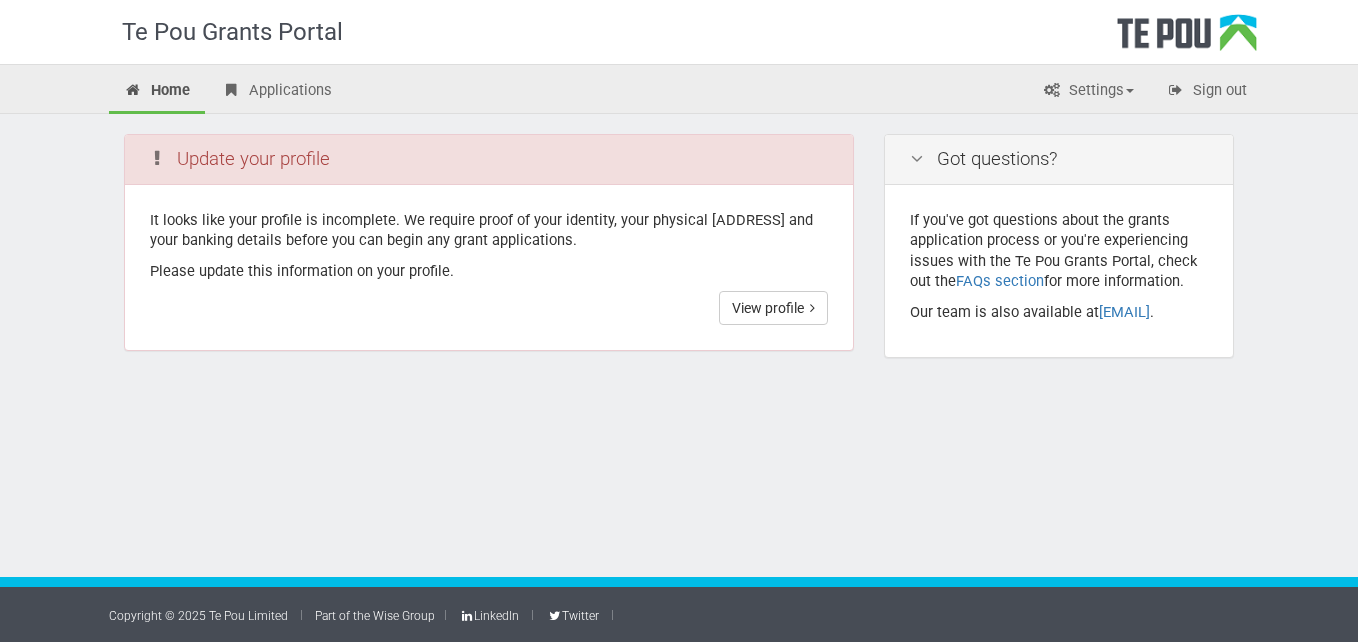 scroll, scrollTop: 0, scrollLeft: 0, axis: both 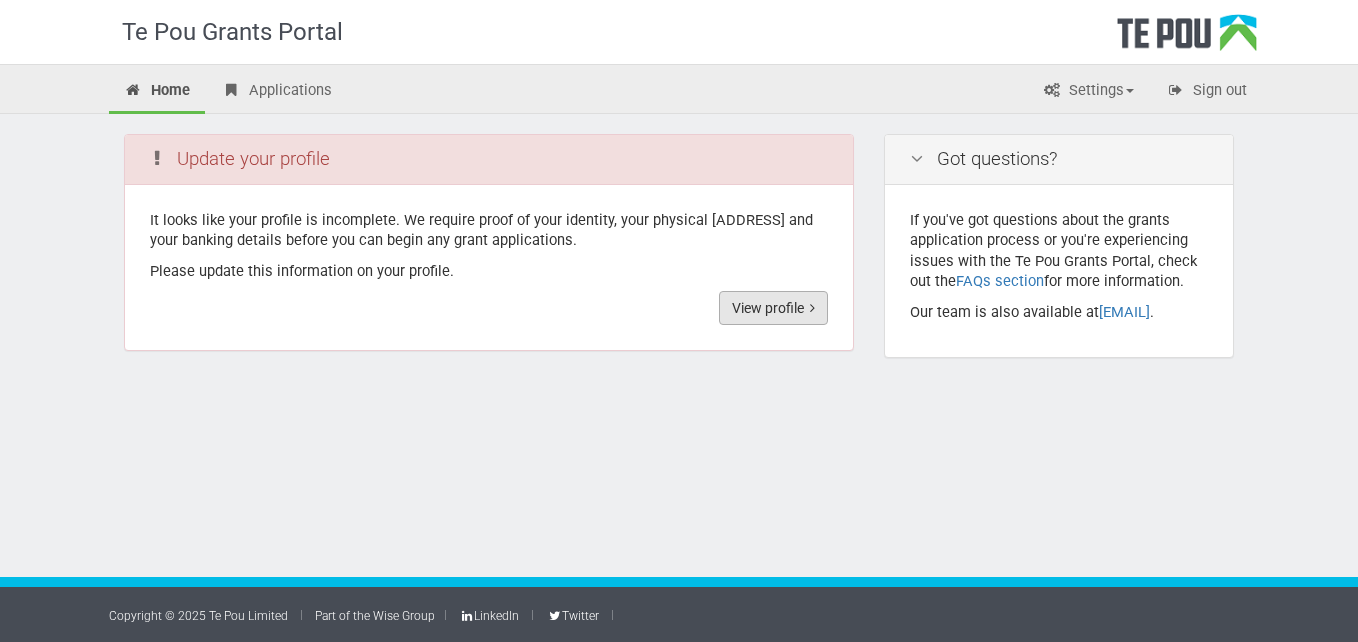 click on "View profile" at bounding box center (773, 308) 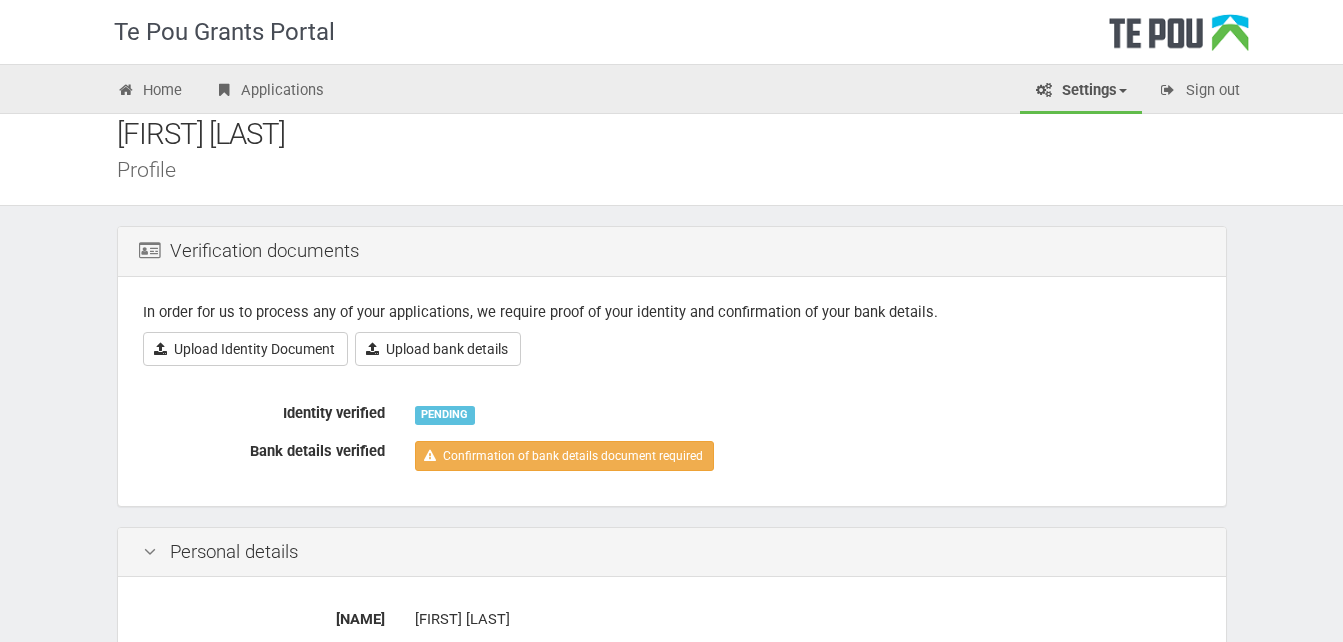 scroll, scrollTop: 8, scrollLeft: 0, axis: vertical 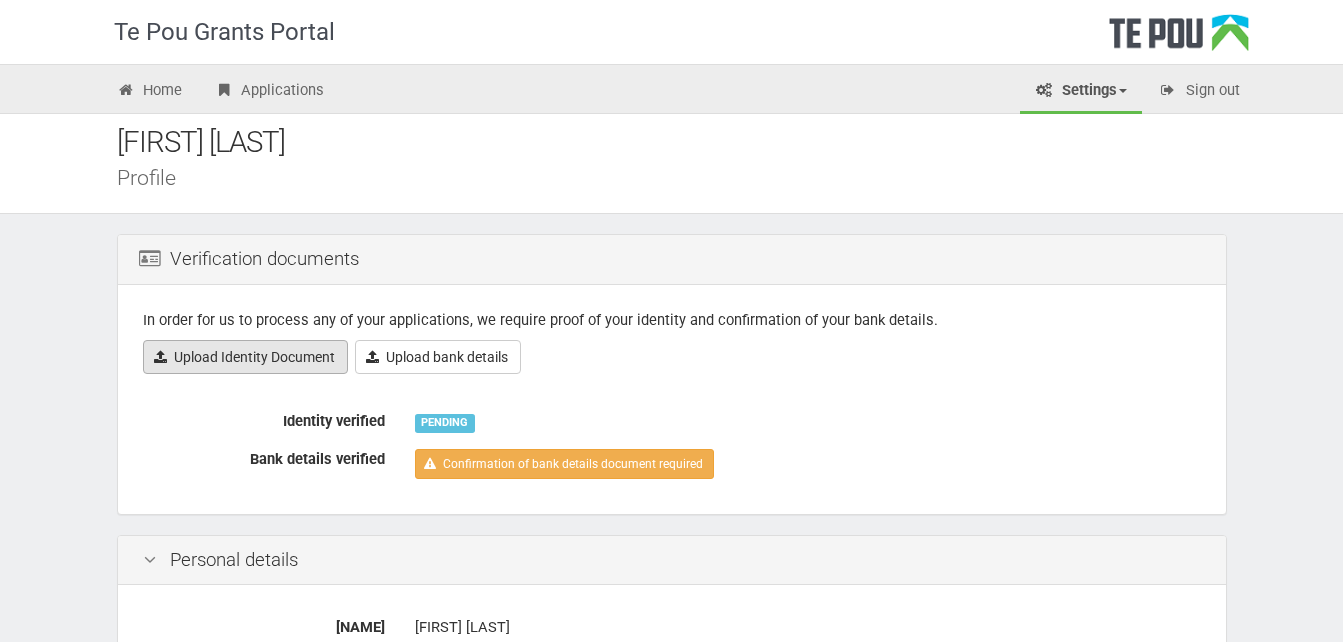 click on "Upload Identity Document" at bounding box center (245, 357) 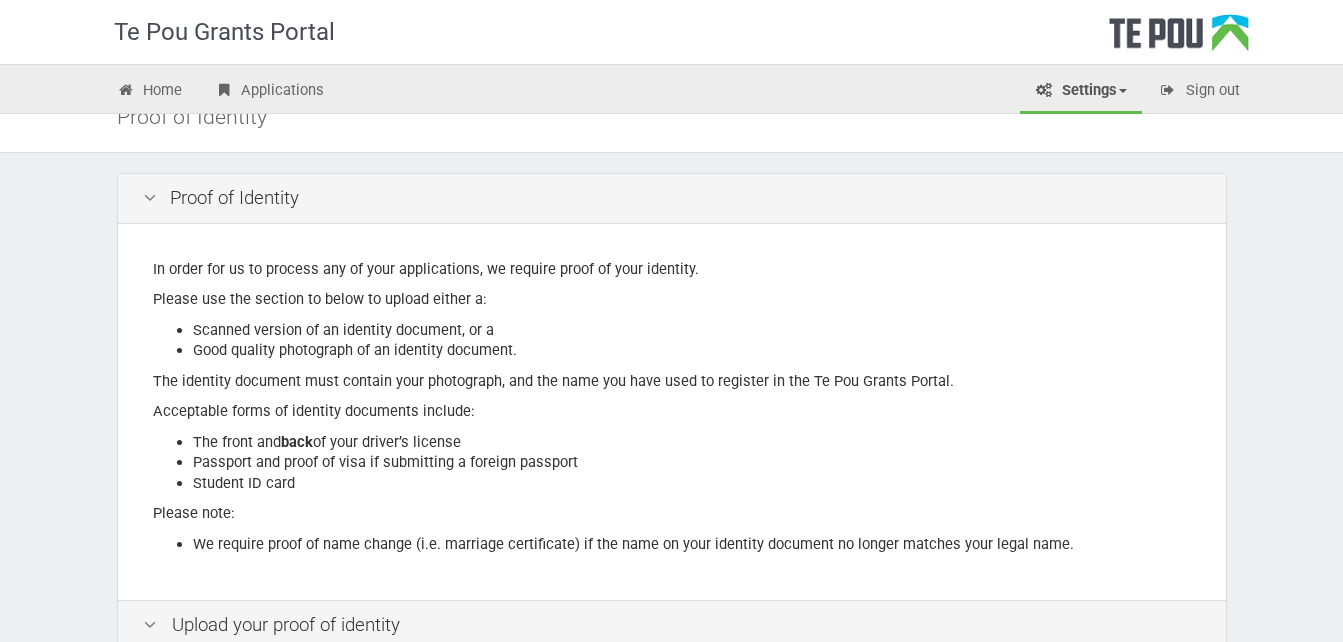 scroll, scrollTop: 357, scrollLeft: 0, axis: vertical 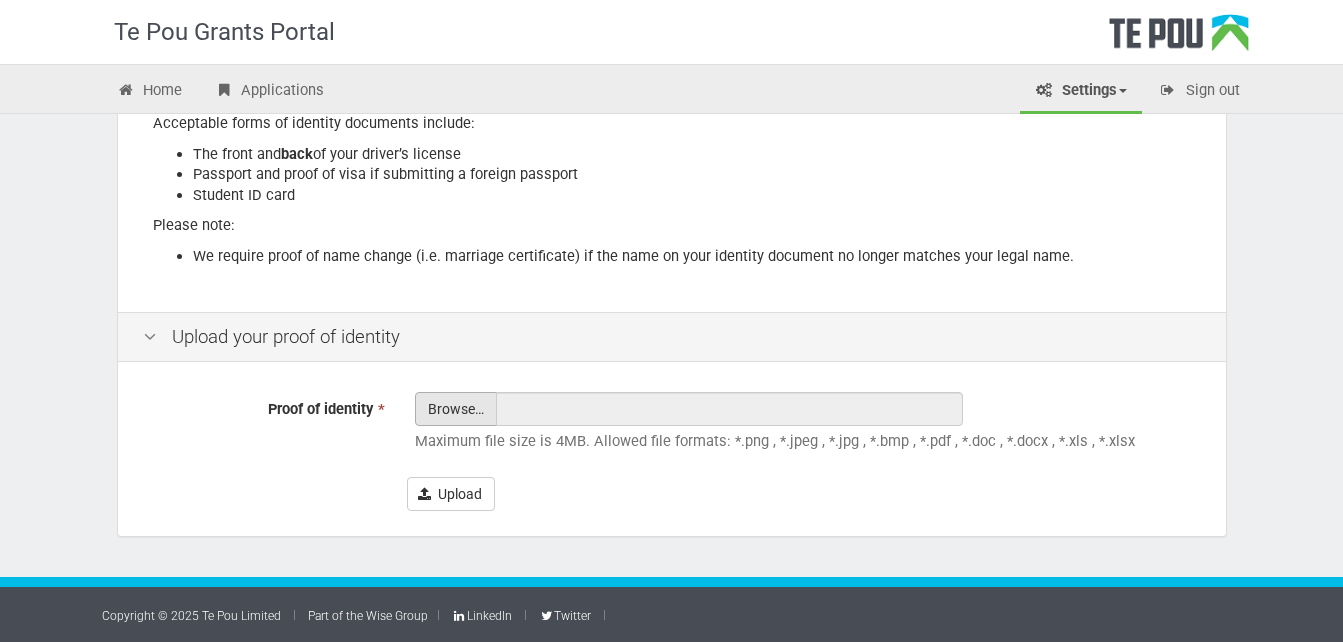click on "Proof of identity *" at bounding box center [456, 464] 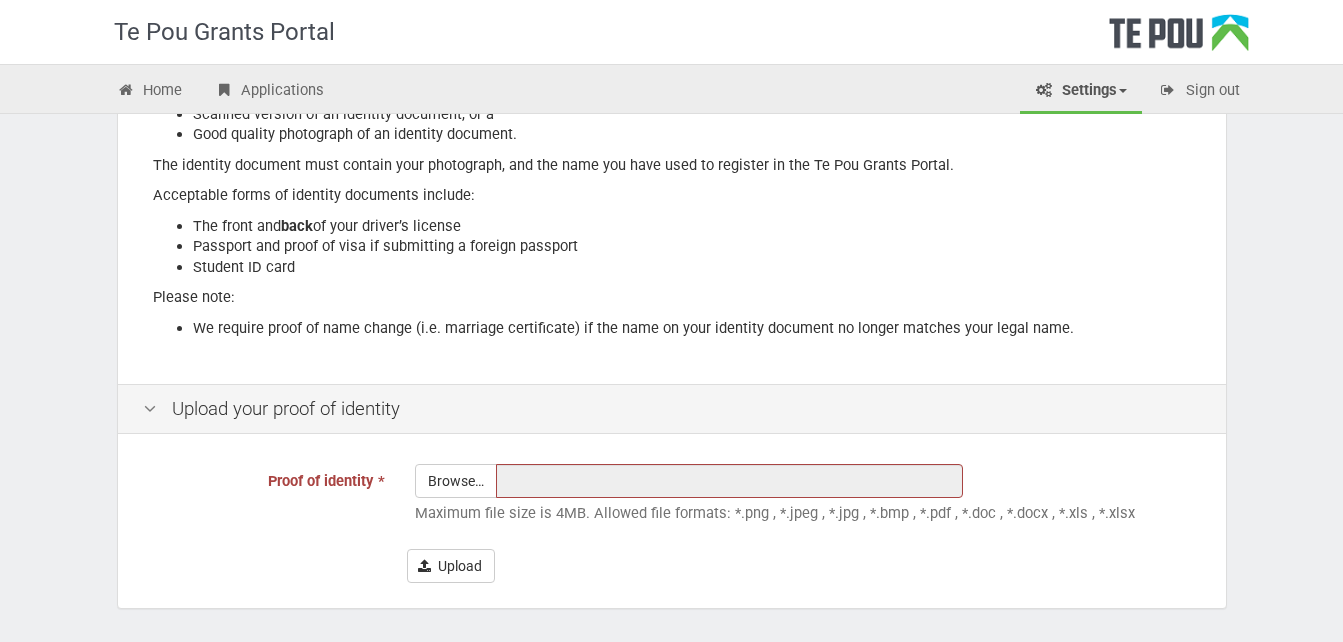 scroll, scrollTop: 300, scrollLeft: 0, axis: vertical 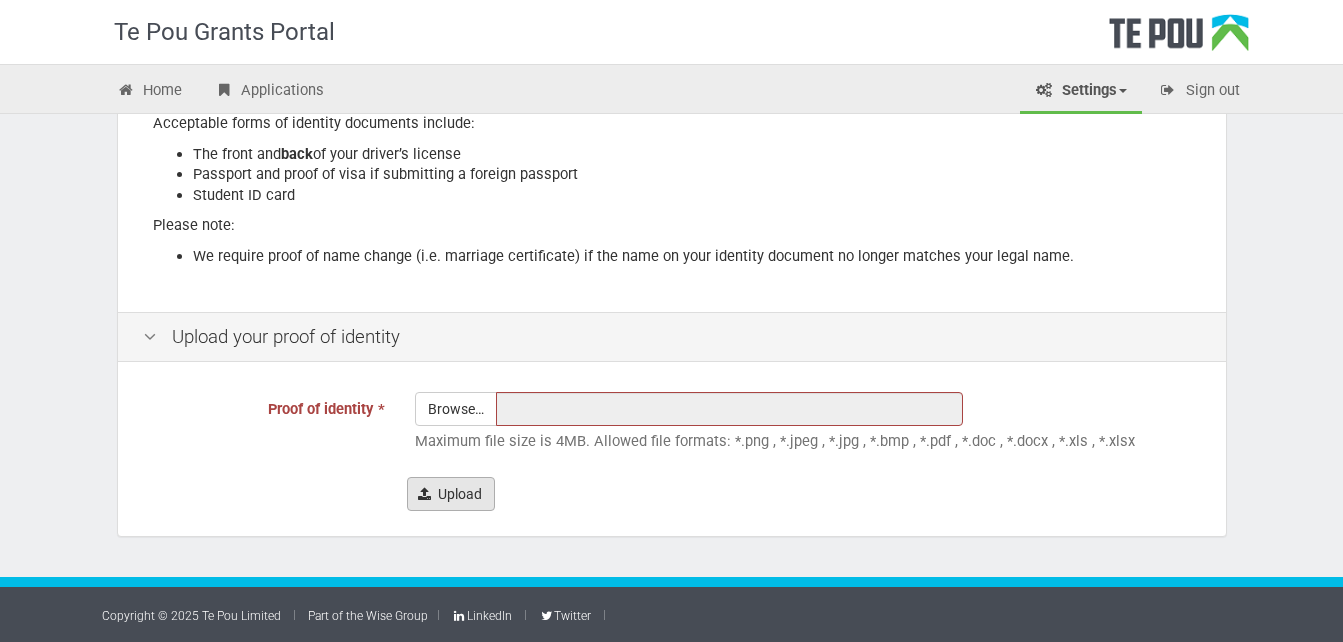 click on "Upload" at bounding box center [451, 494] 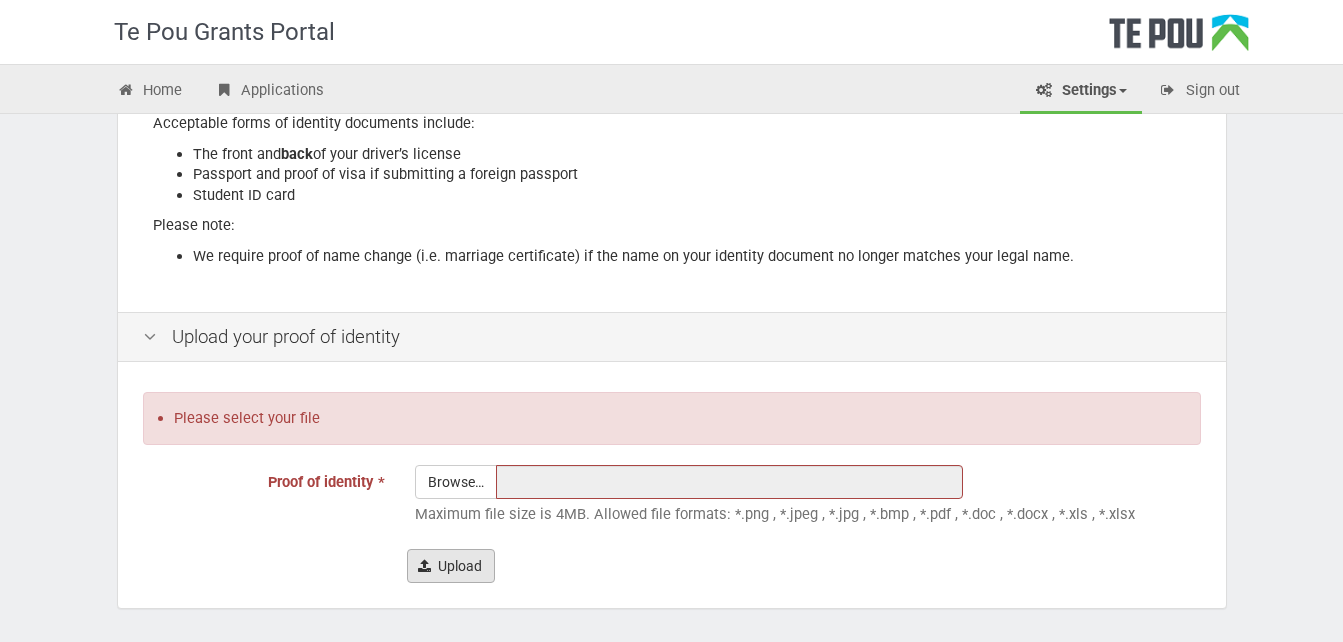 click on "Upload" at bounding box center [451, 566] 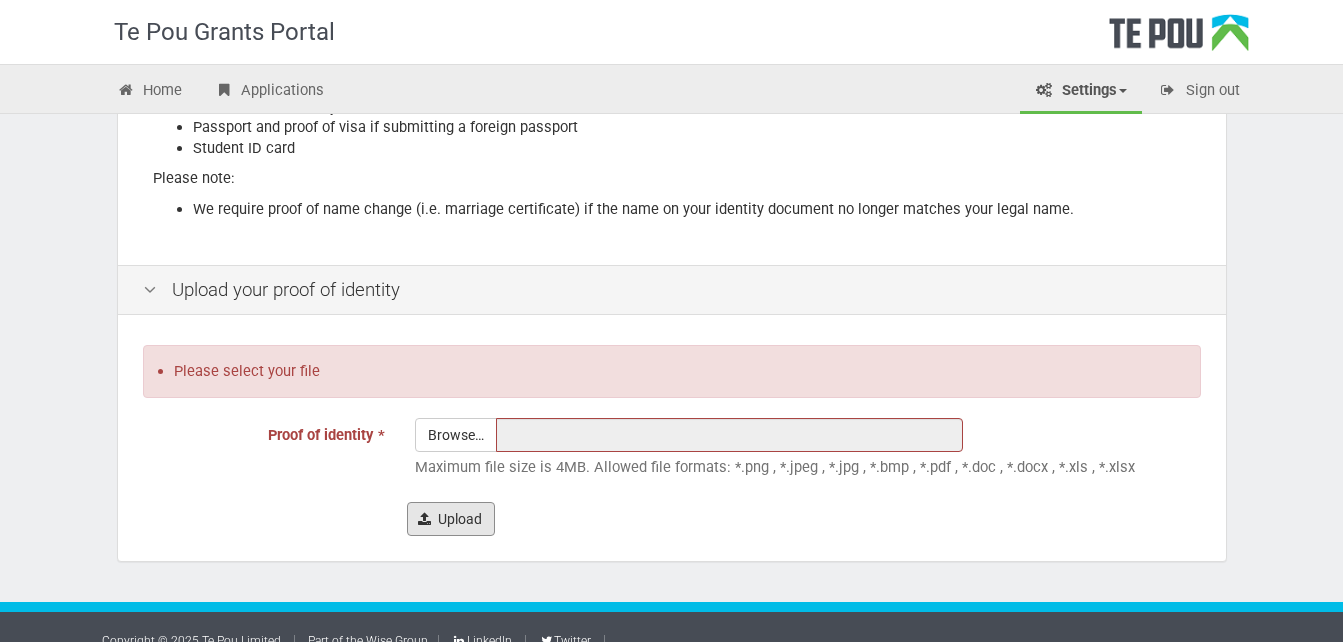 scroll, scrollTop: 429, scrollLeft: 0, axis: vertical 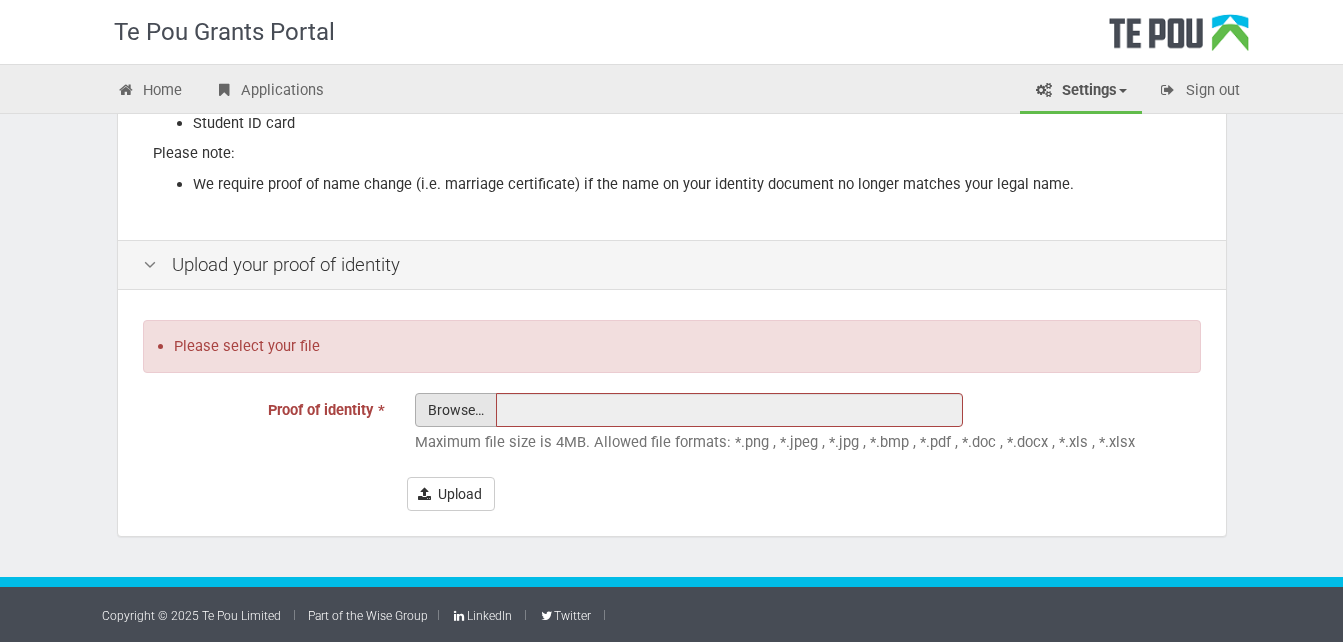 click on "Proof of identity *" at bounding box center (456, 465) 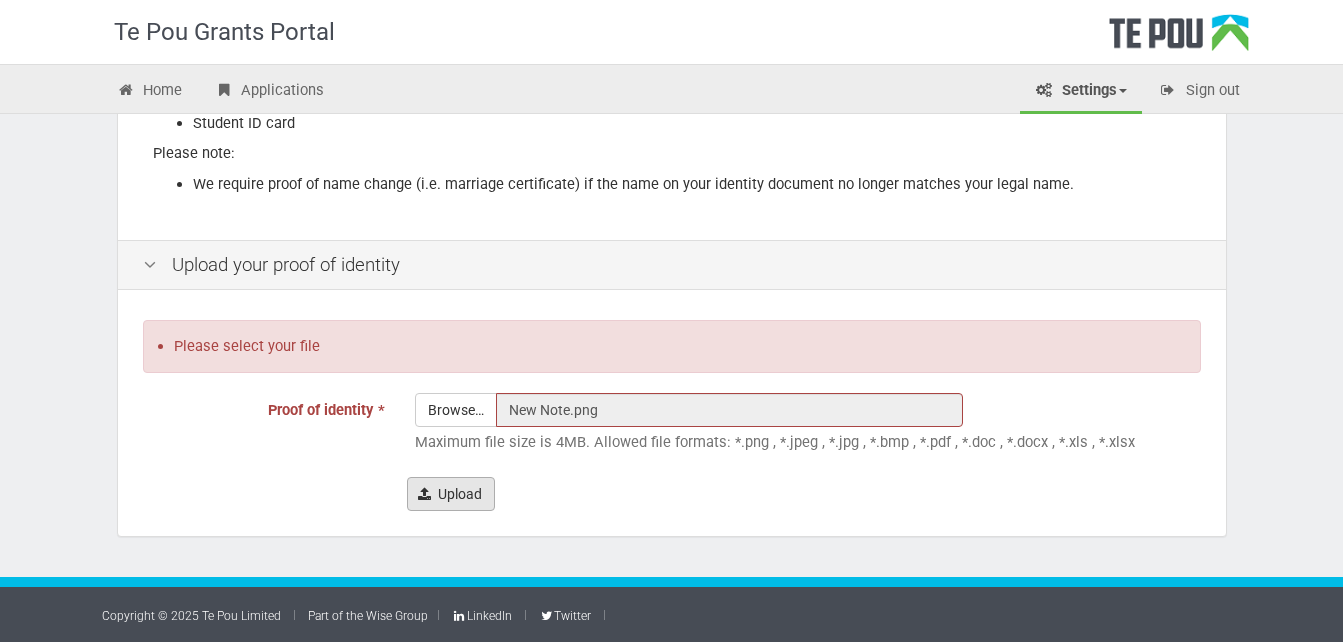 click on "Upload" at bounding box center [451, 494] 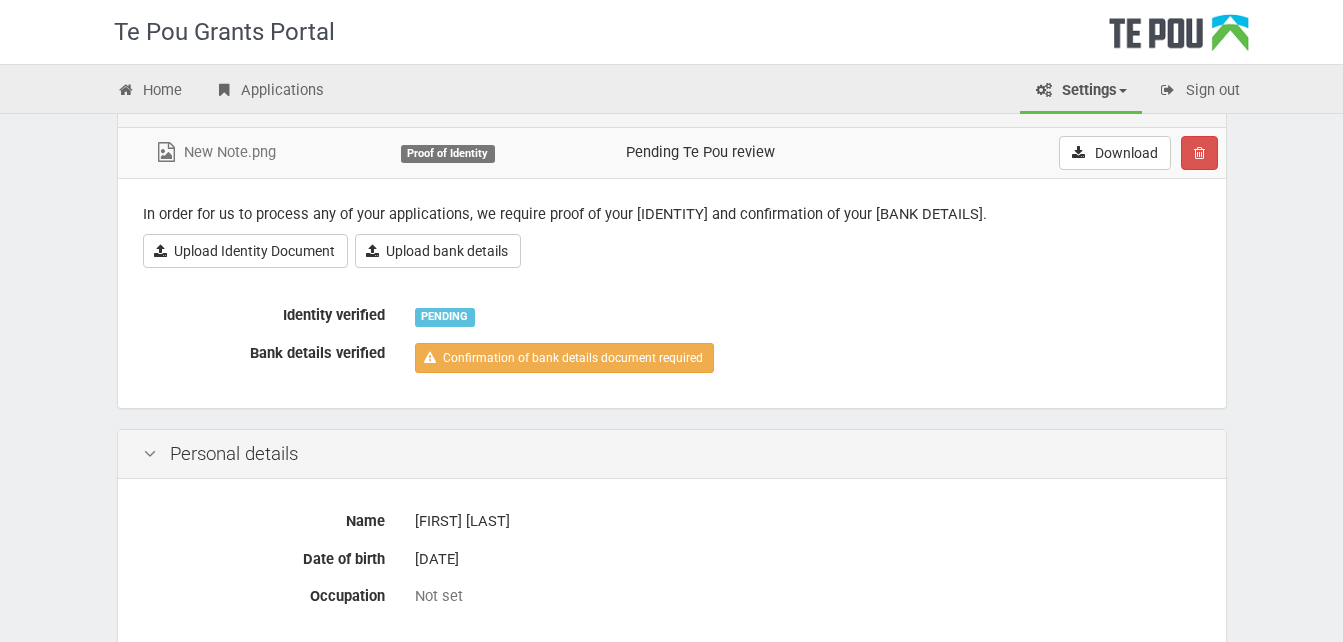 scroll, scrollTop: 200, scrollLeft: 0, axis: vertical 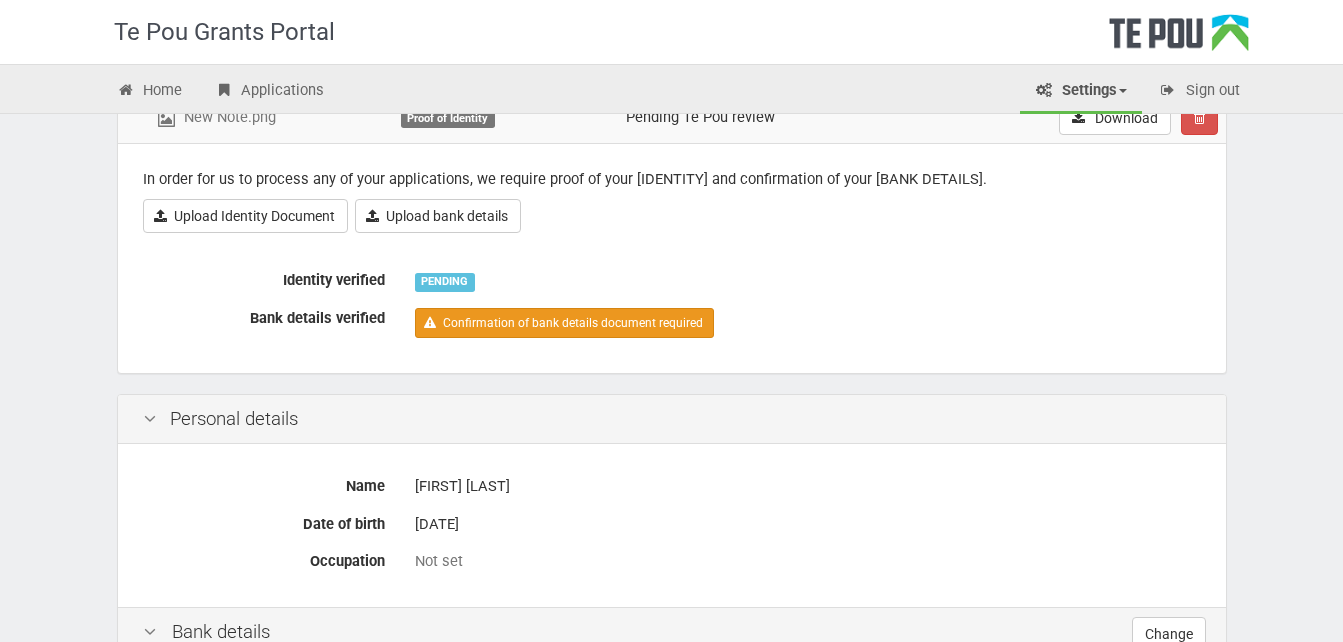 click on "Confirmation of bank details document required" at bounding box center [564, 323] 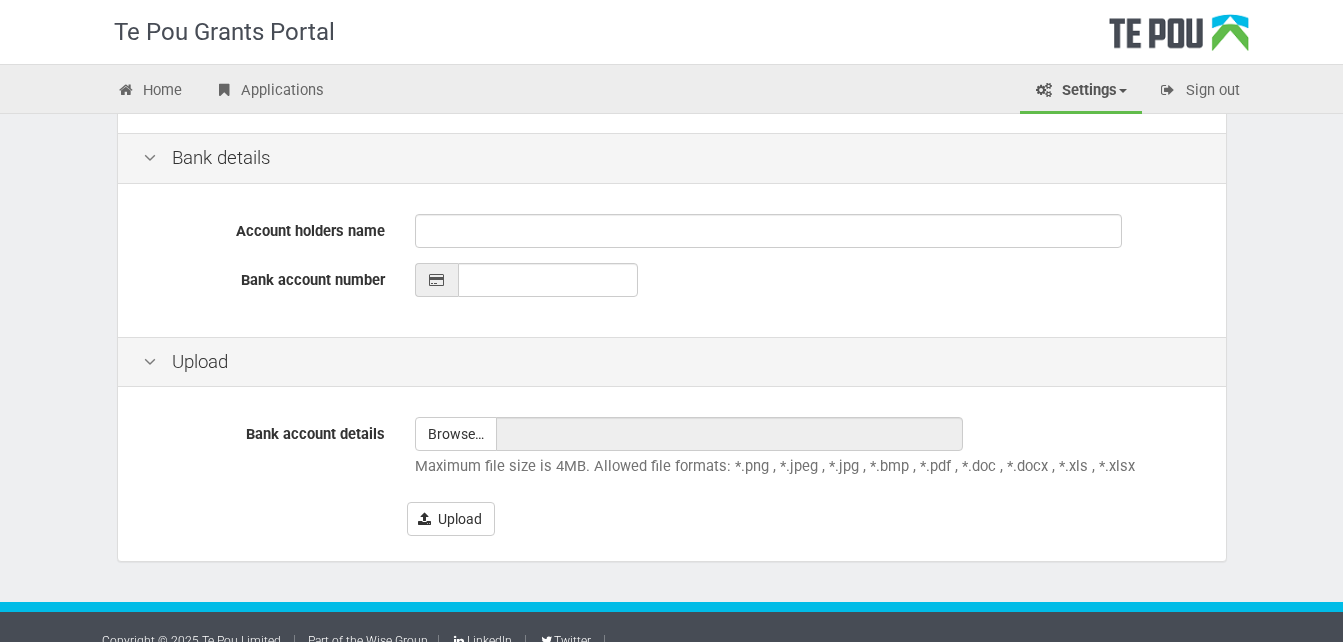 scroll, scrollTop: 500, scrollLeft: 0, axis: vertical 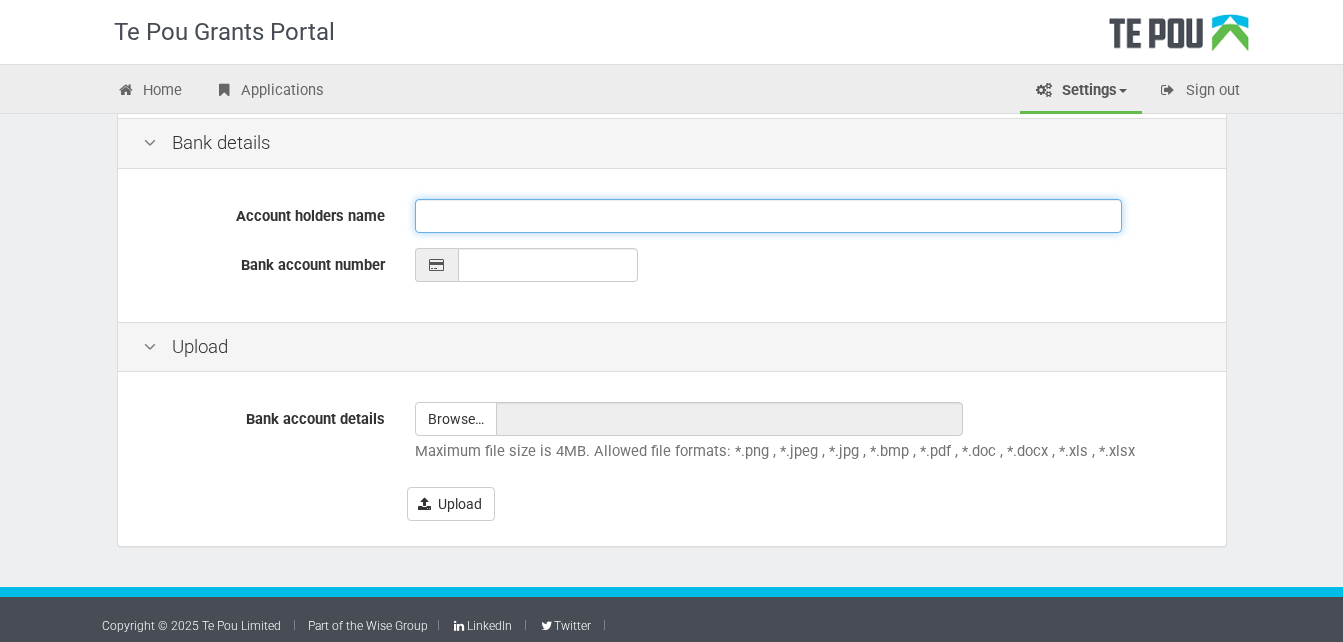 click on "Account holders name" at bounding box center [768, 216] 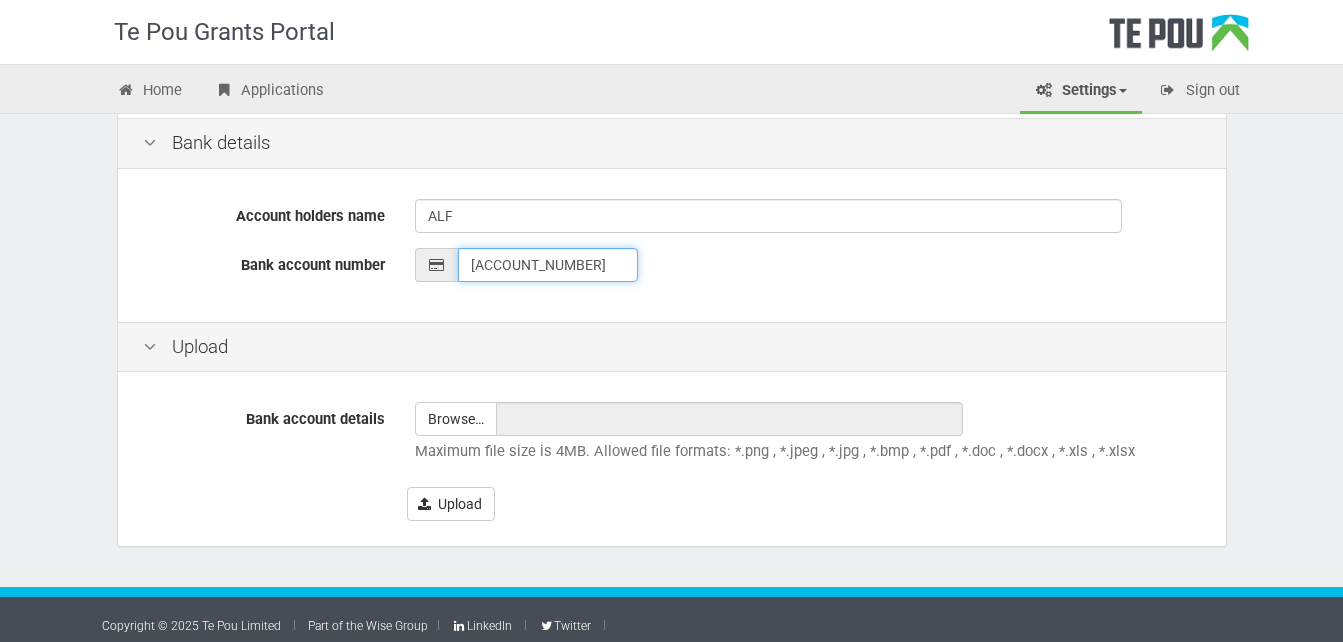 click on "[ACCOUNT_NUMBER]" at bounding box center [548, 265] 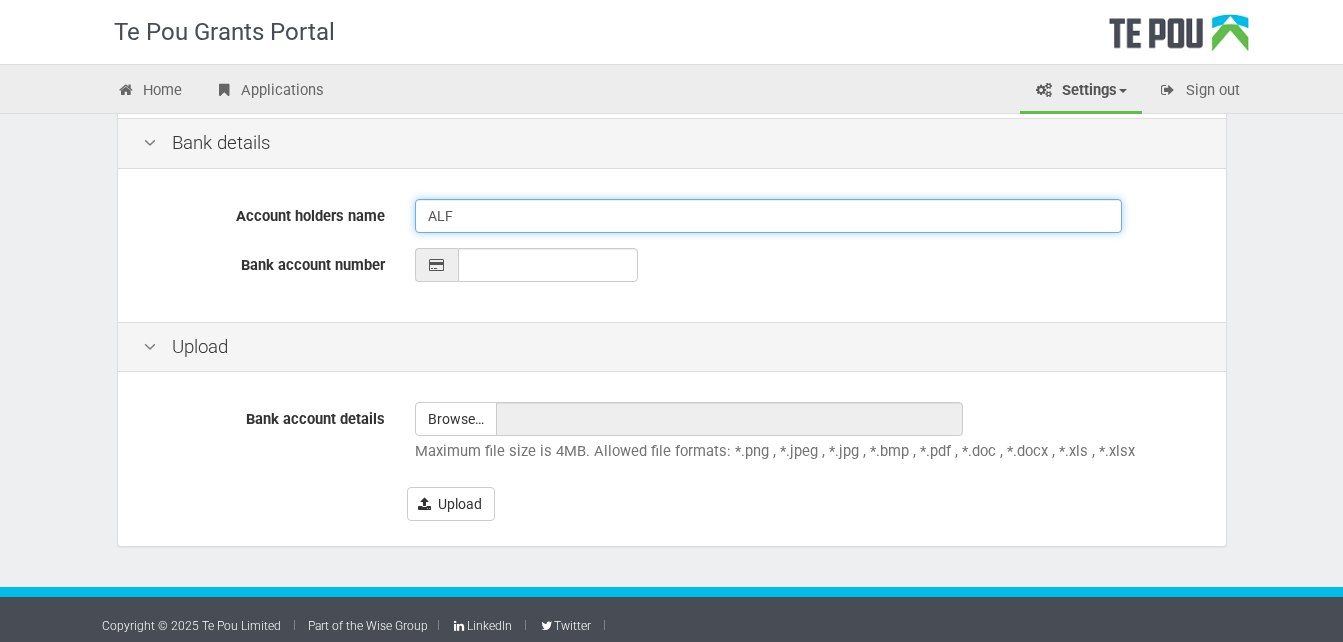 click on "ALF" at bounding box center (768, 216) 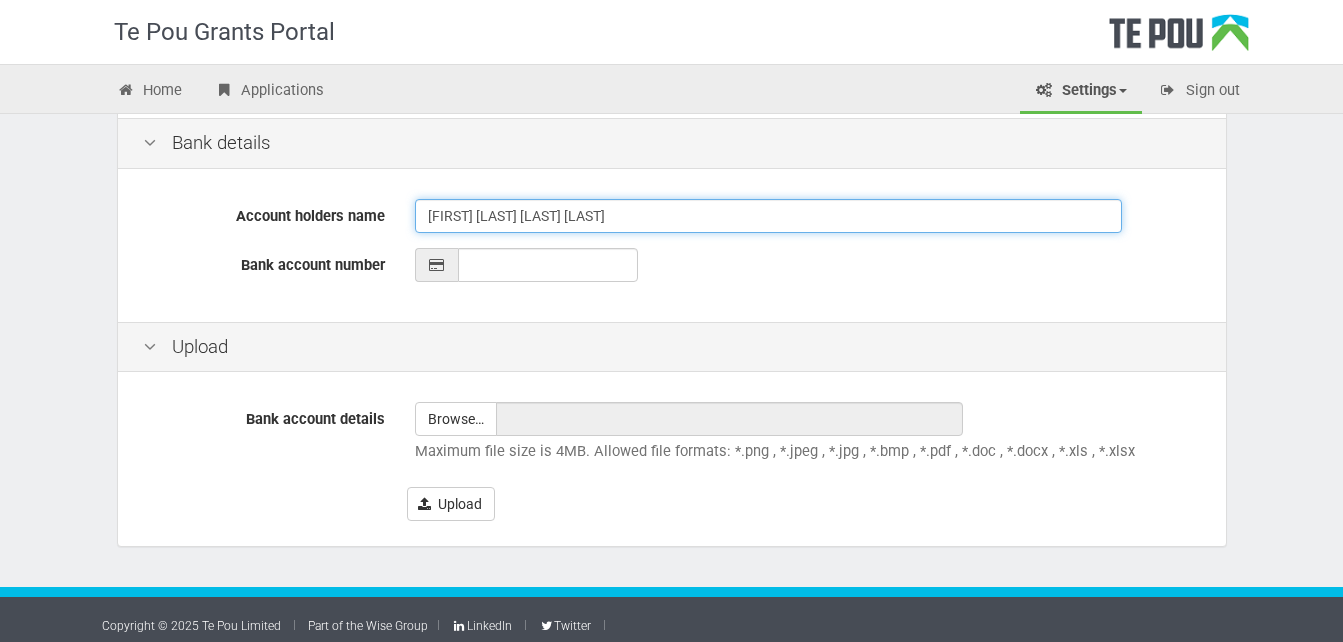 type on "[FIRST] [LAST] [LAST] [LAST]" 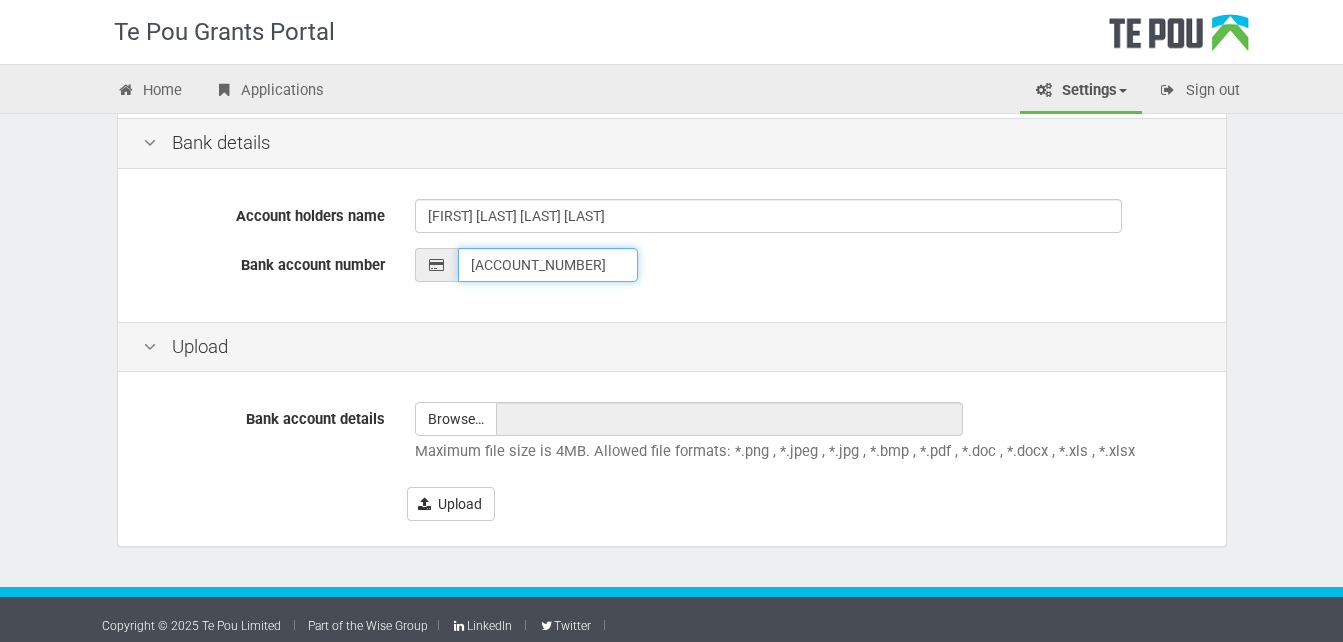 click on "__-____-_______-___" at bounding box center [548, 265] 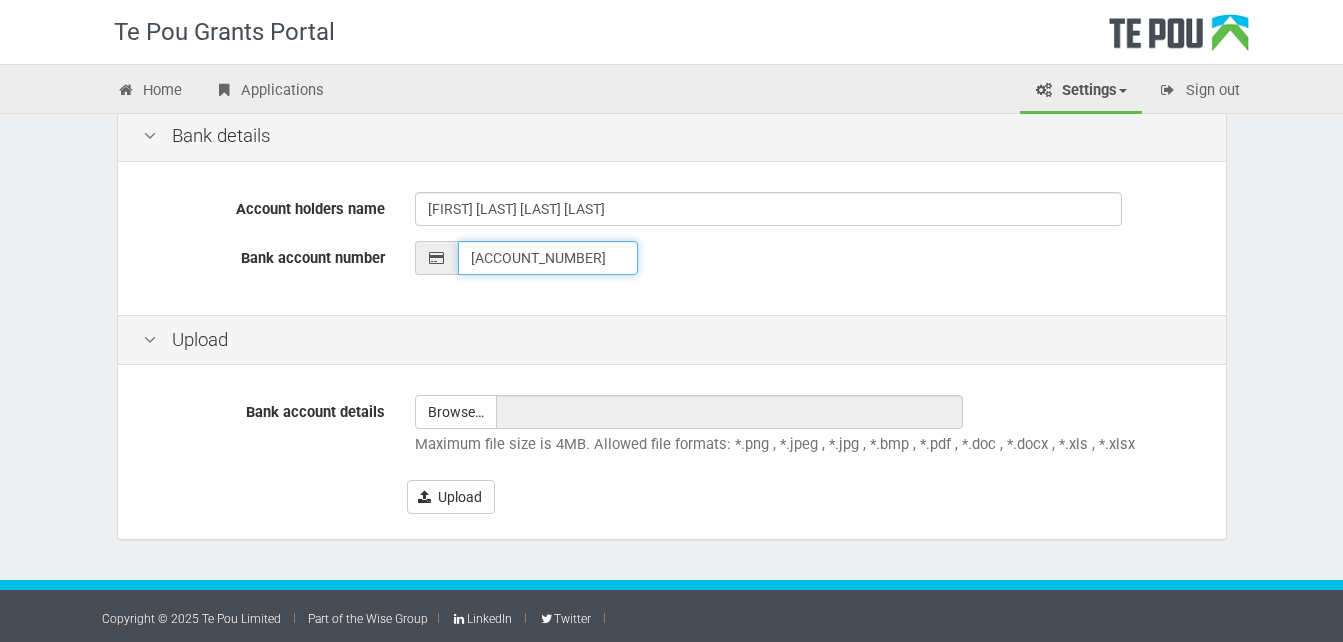 scroll, scrollTop: 510, scrollLeft: 0, axis: vertical 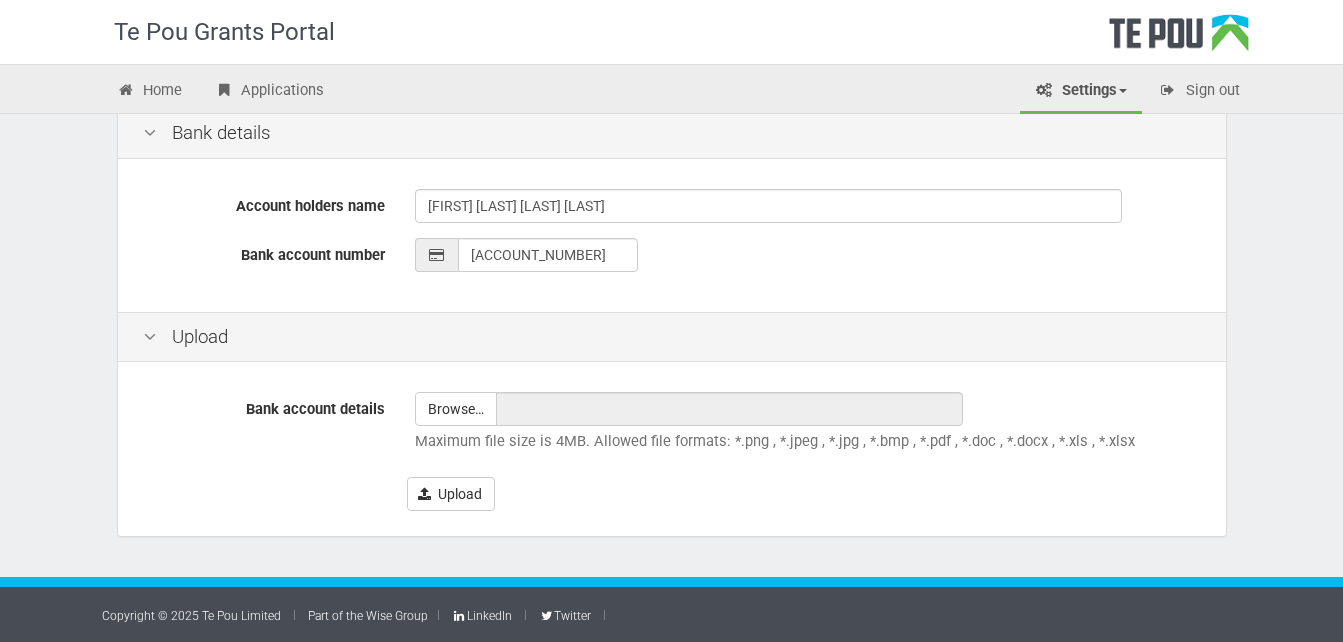 click on "Upload" at bounding box center [672, 337] 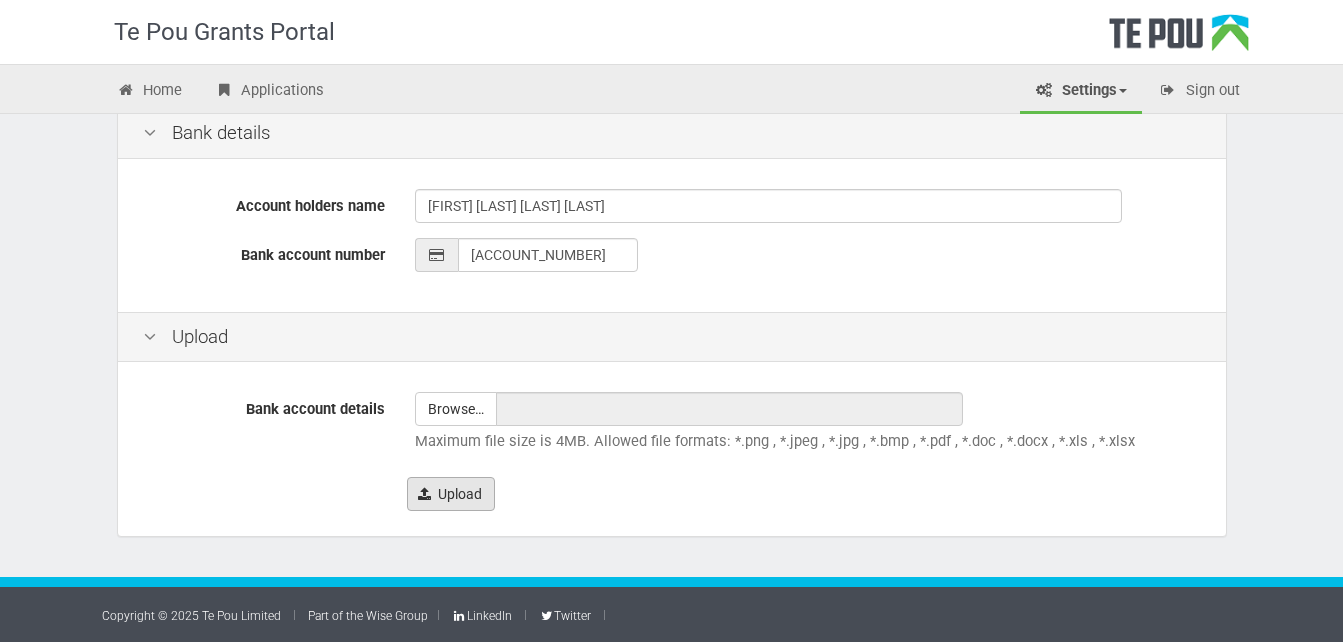 click on "Upload" at bounding box center (451, 494) 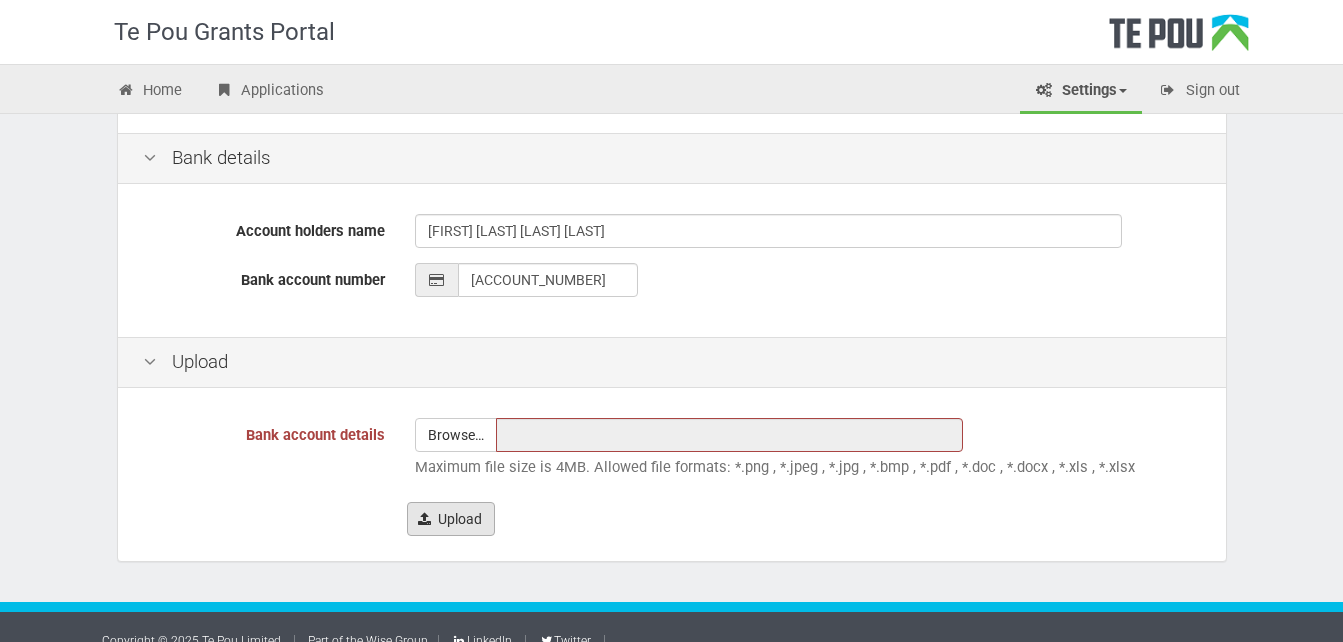 scroll, scrollTop: 580, scrollLeft: 0, axis: vertical 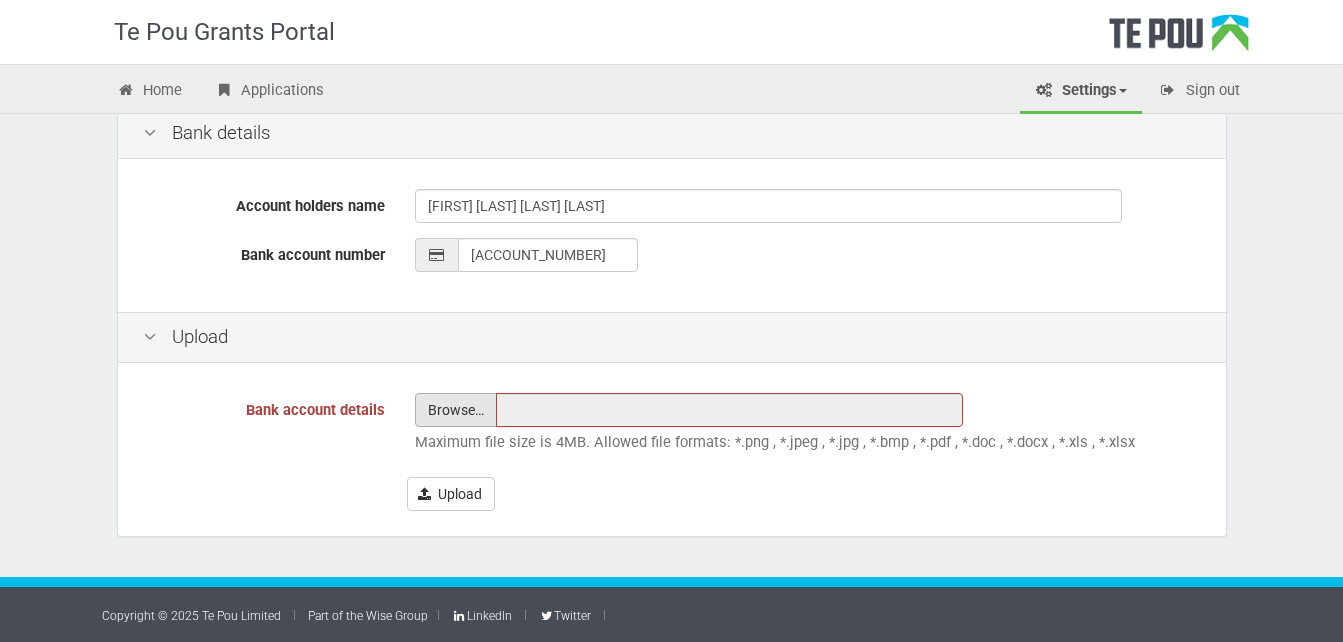 click at bounding box center (456, 410) 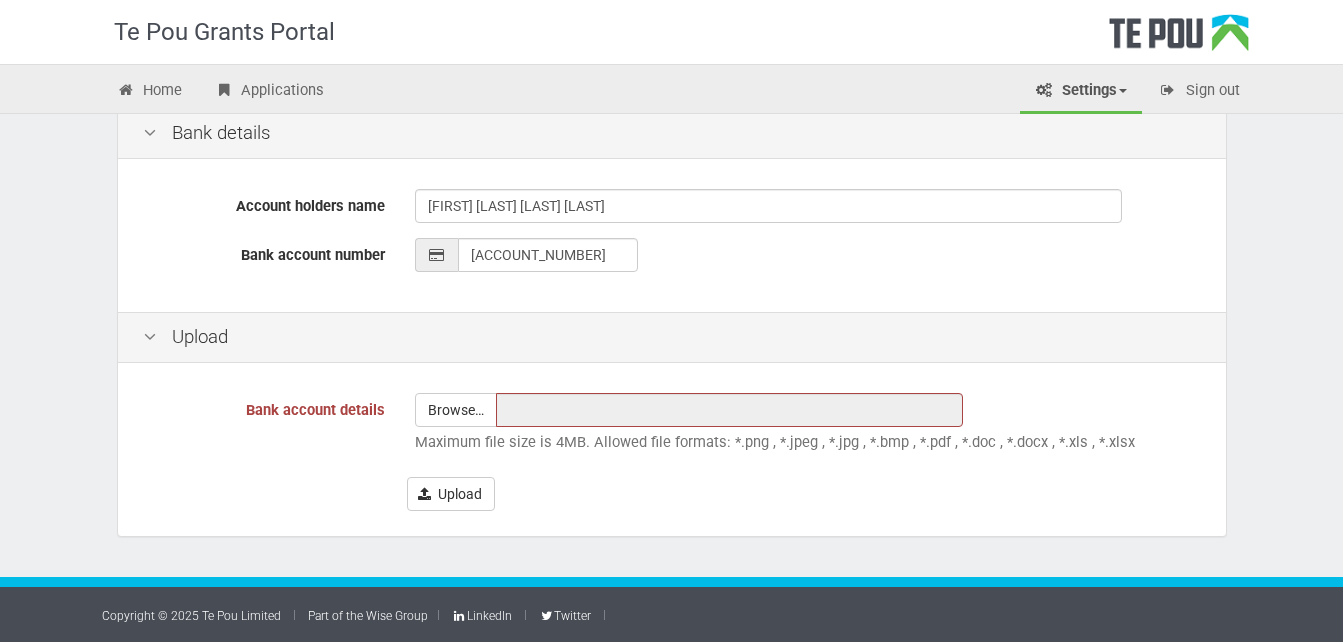 click on "Account holders name
Apelaamo Filipo Gerraine Filipo
Bank account number
03-0490-0017373-000" at bounding box center (672, 238) 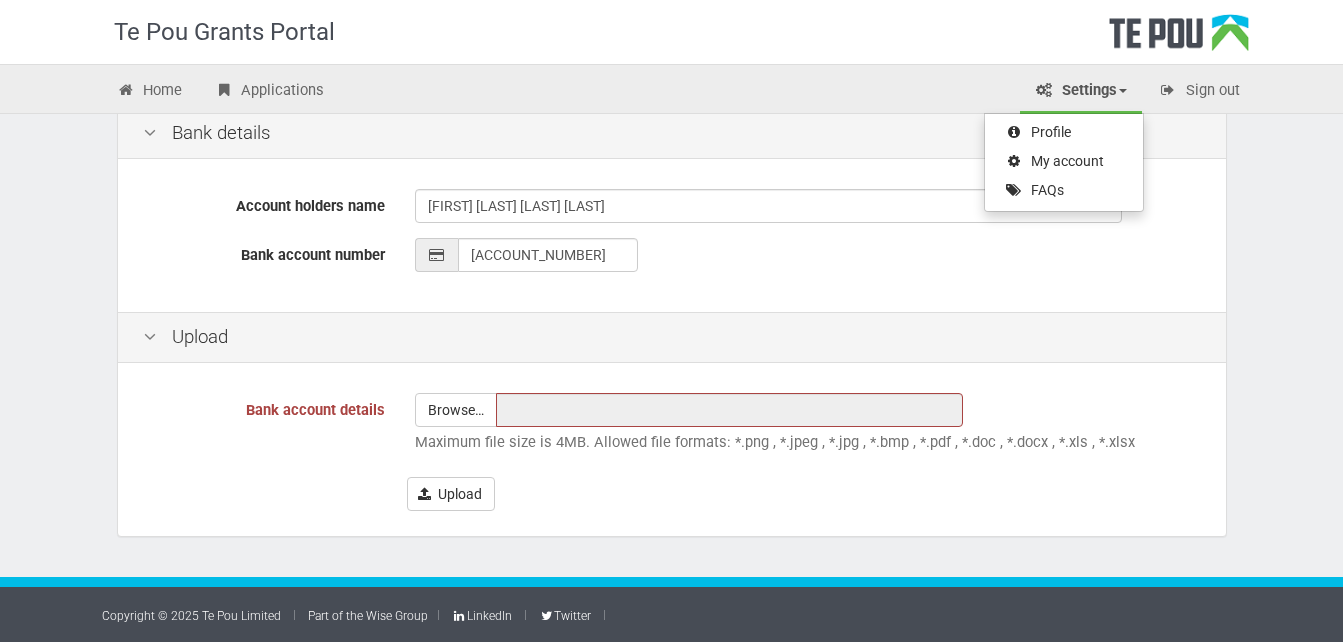click on "Settings" at bounding box center [1081, 92] 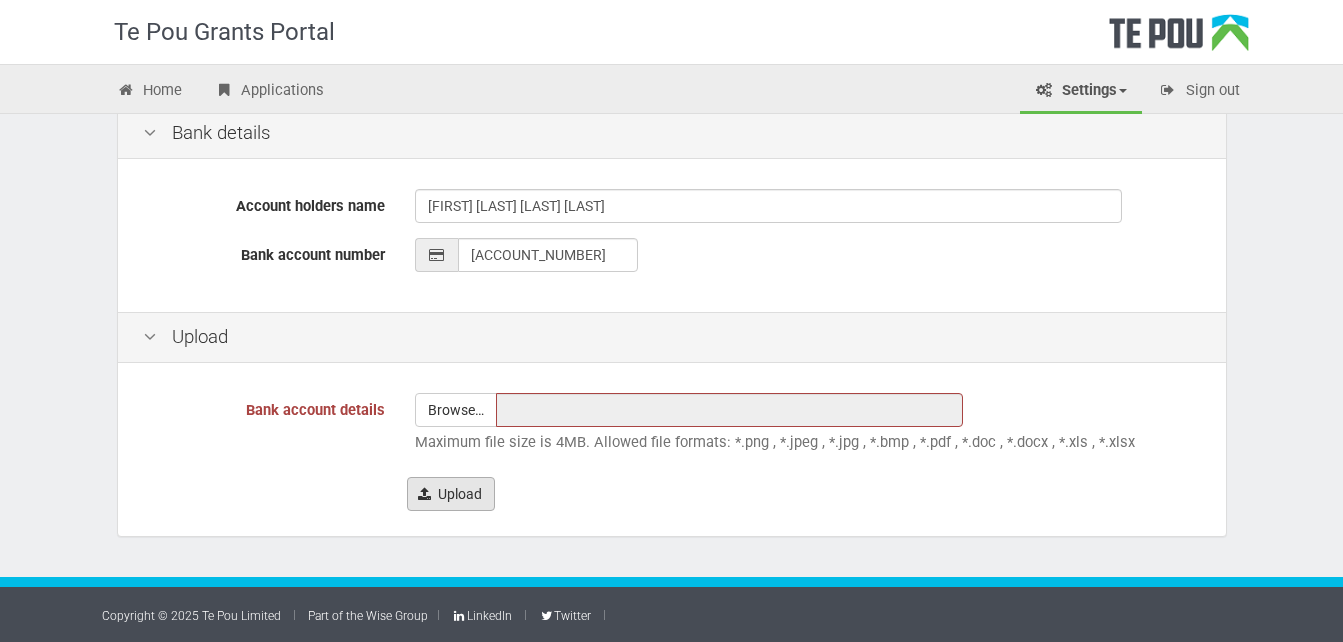 click on "Upload" at bounding box center (451, 494) 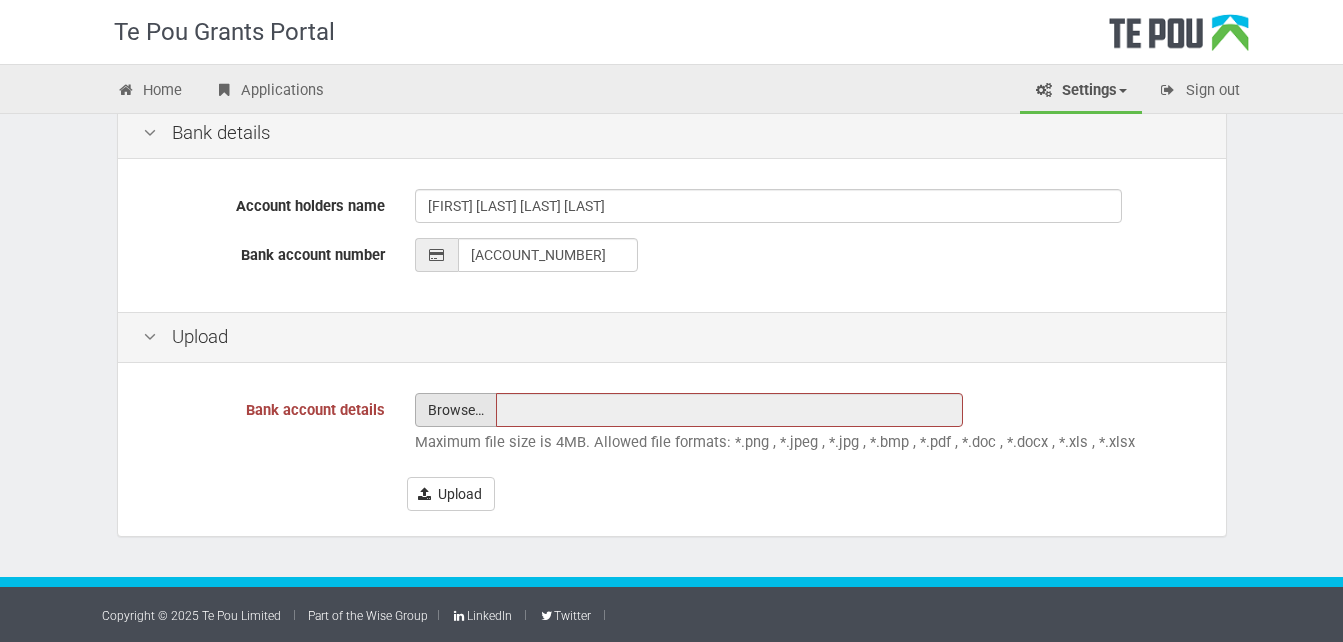 click at bounding box center (456, 410) 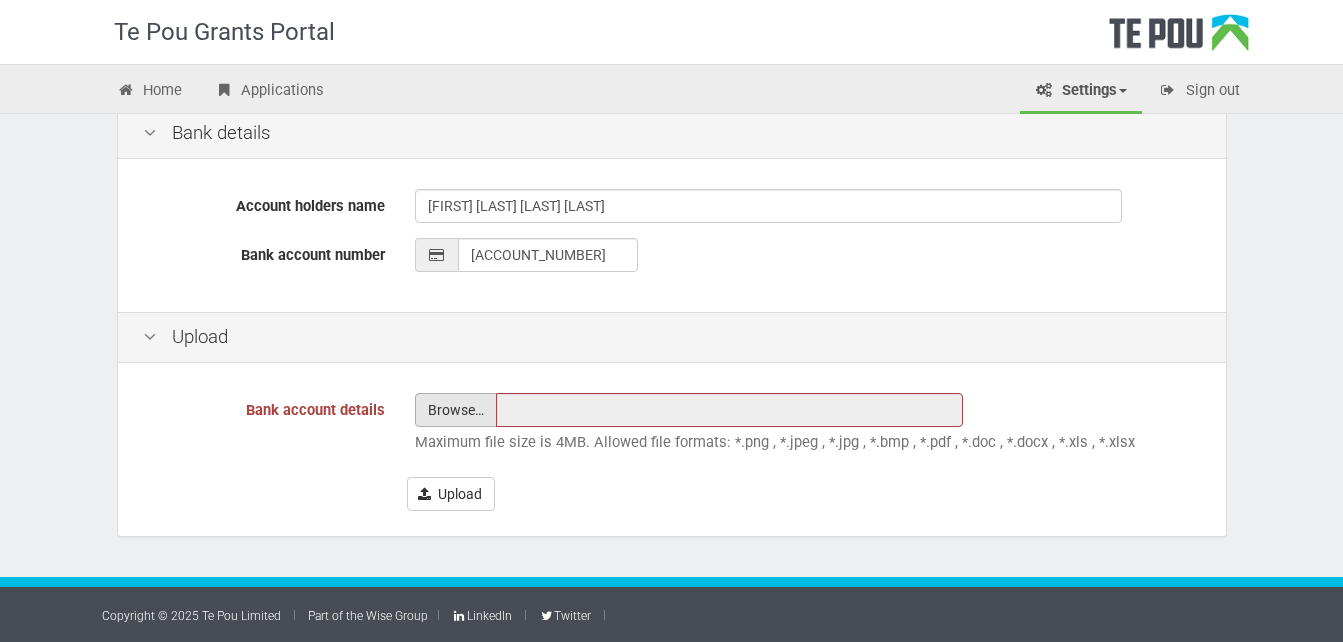 type on "C:\fakepath\att.lZCIVng0pPRHuxgCodJCESnQ-PYQwjANQyWJ-4nbCSg.jpeg" 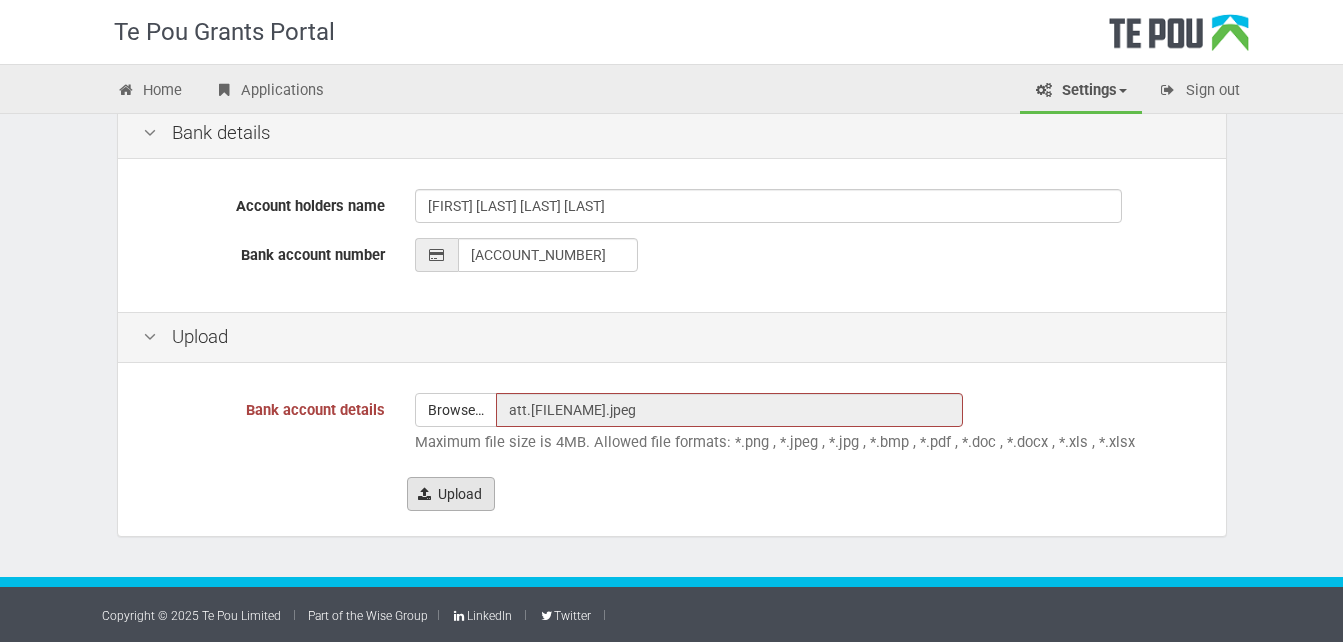 click on "Upload" at bounding box center (451, 494) 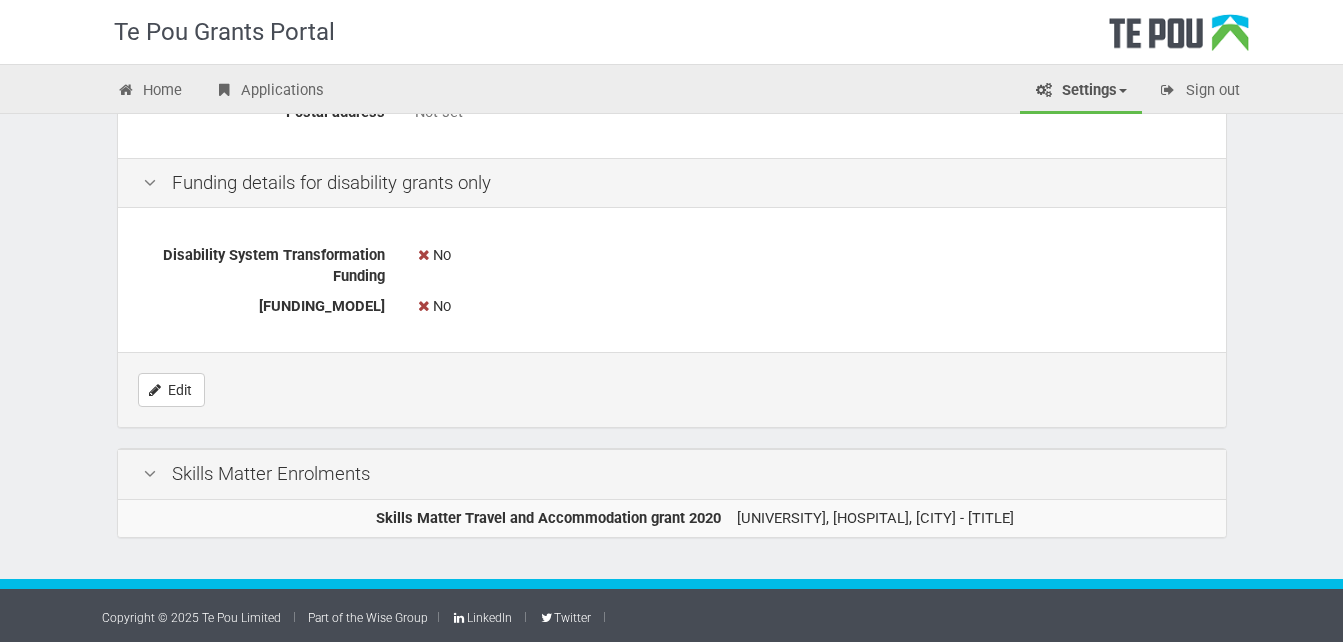 scroll, scrollTop: 1263, scrollLeft: 0, axis: vertical 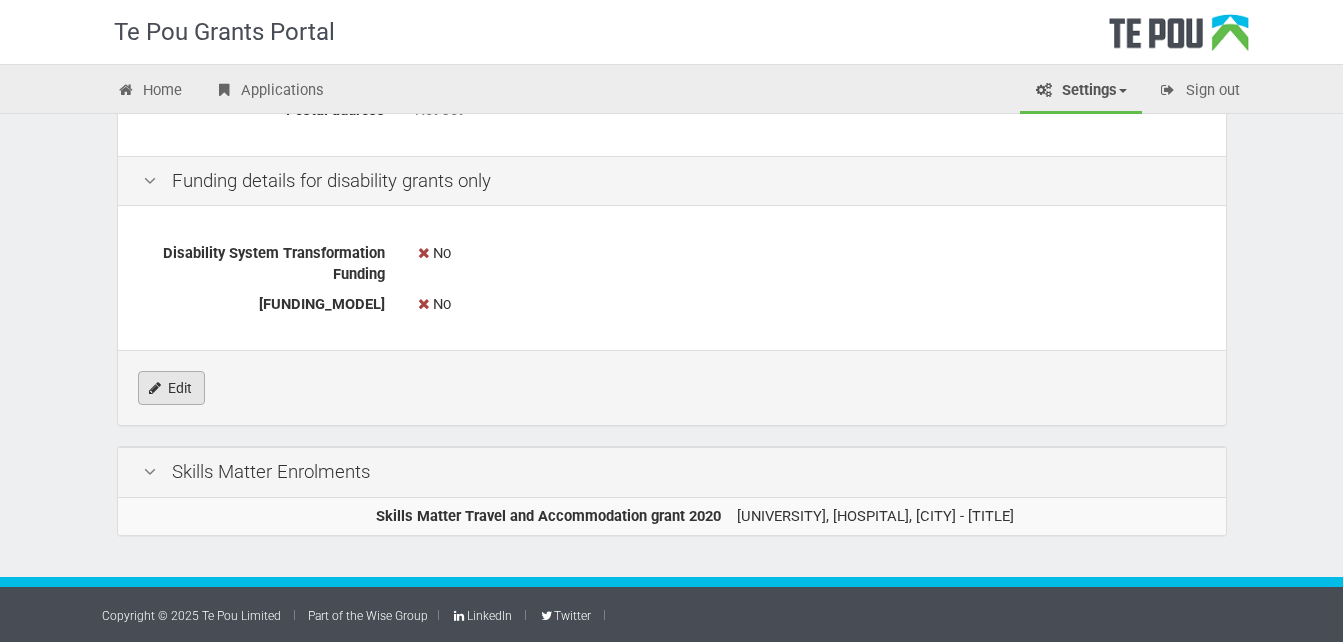 click on "Edit" at bounding box center [171, 388] 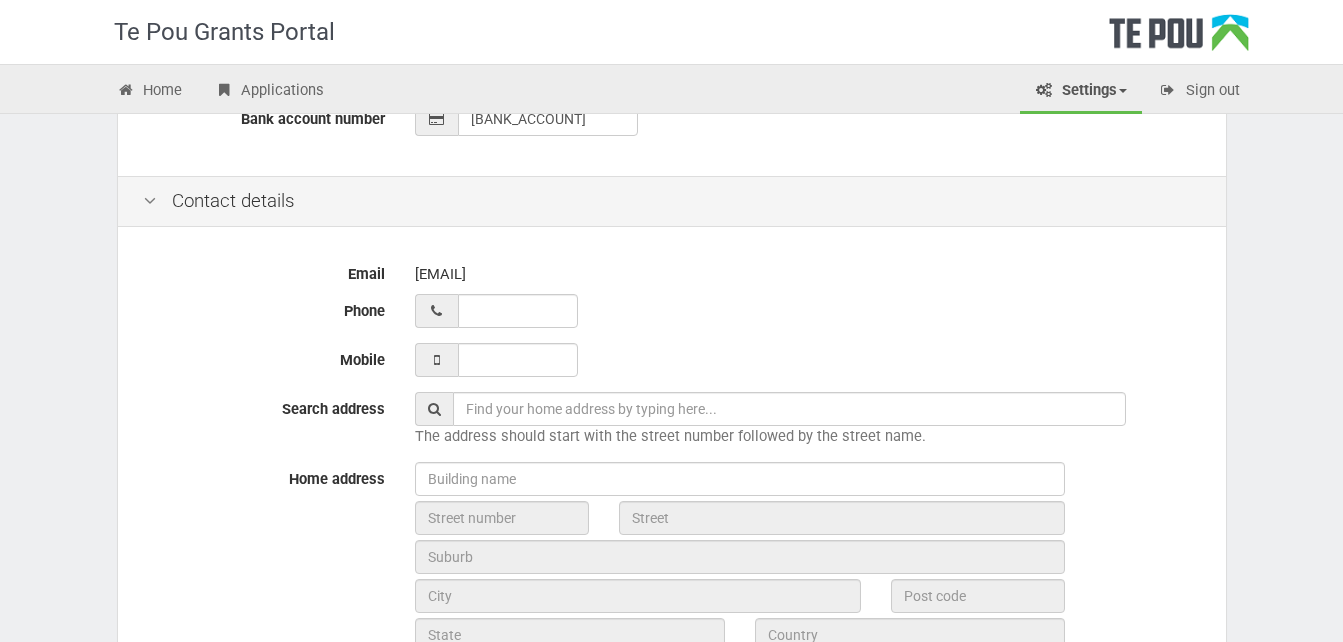 scroll, scrollTop: 700, scrollLeft: 0, axis: vertical 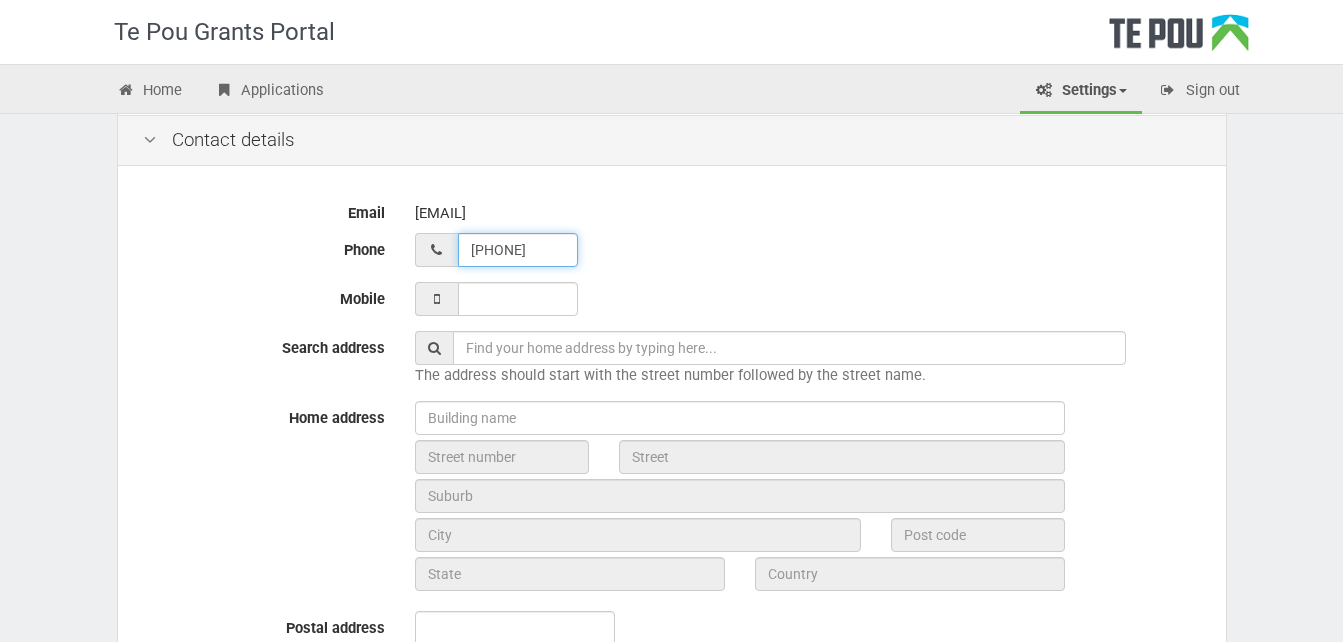 click on "[PHONE]" at bounding box center [518, 250] 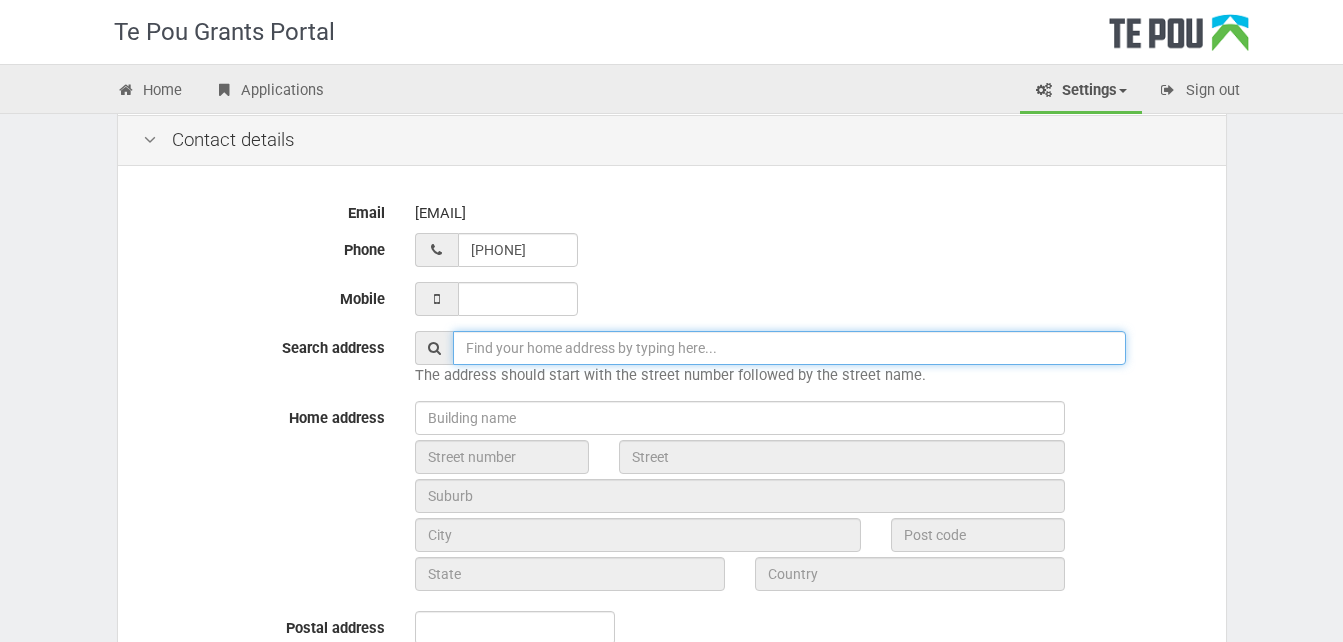 type on "02 773 88285" 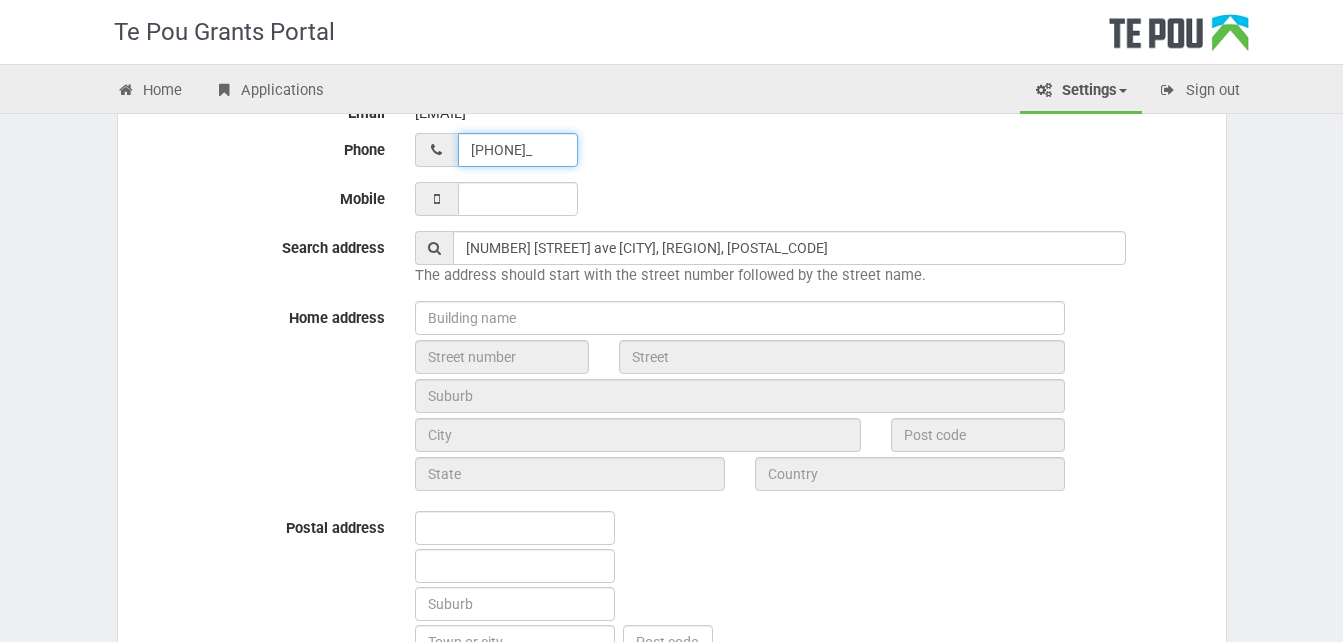 scroll, scrollTop: 700, scrollLeft: 0, axis: vertical 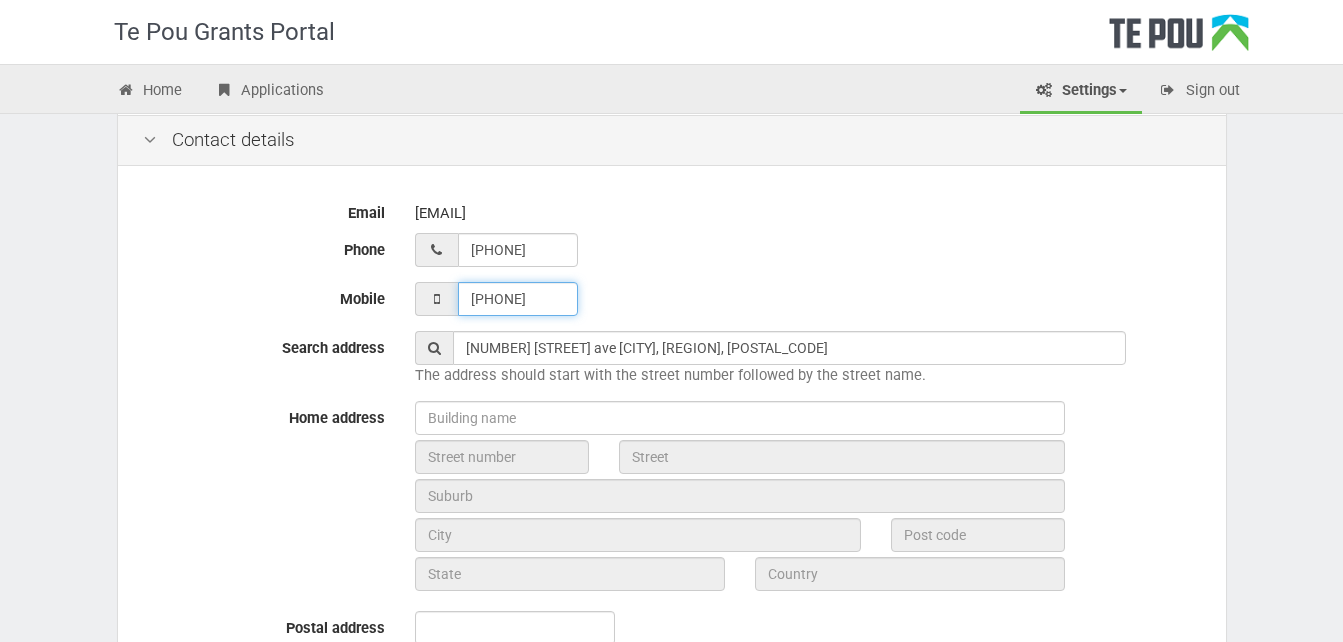 click on "___ ___ _____" at bounding box center (518, 299) 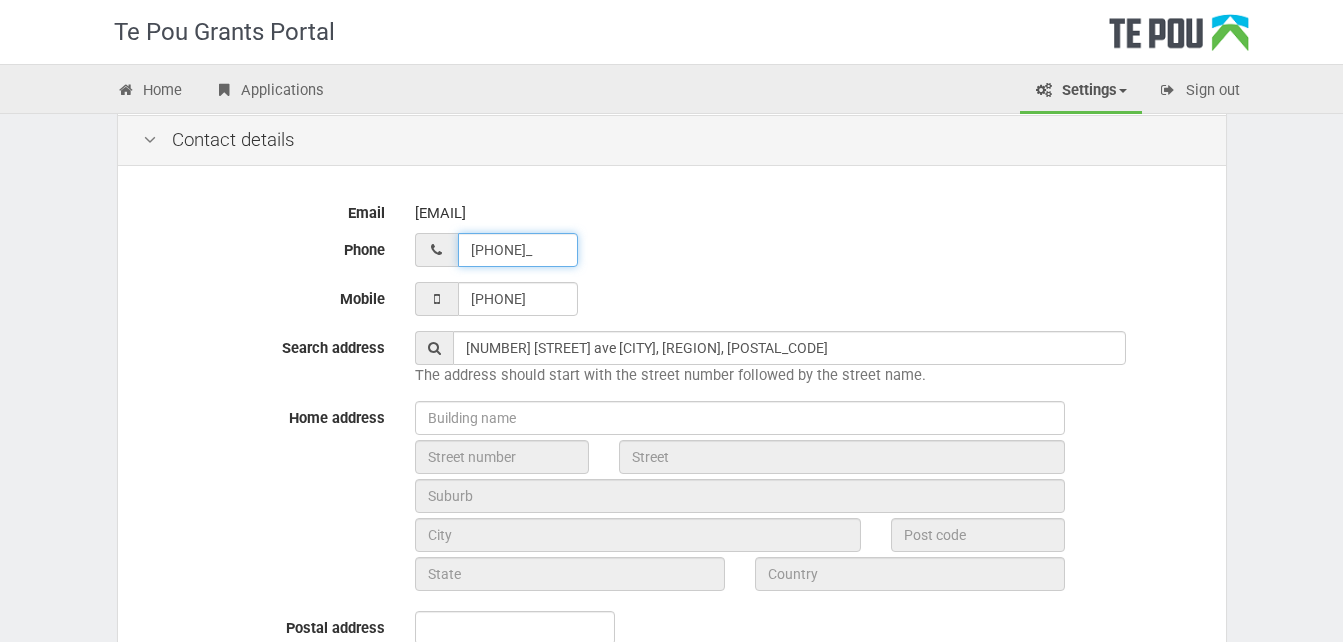 click on "02 773 88285_" at bounding box center (518, 250) 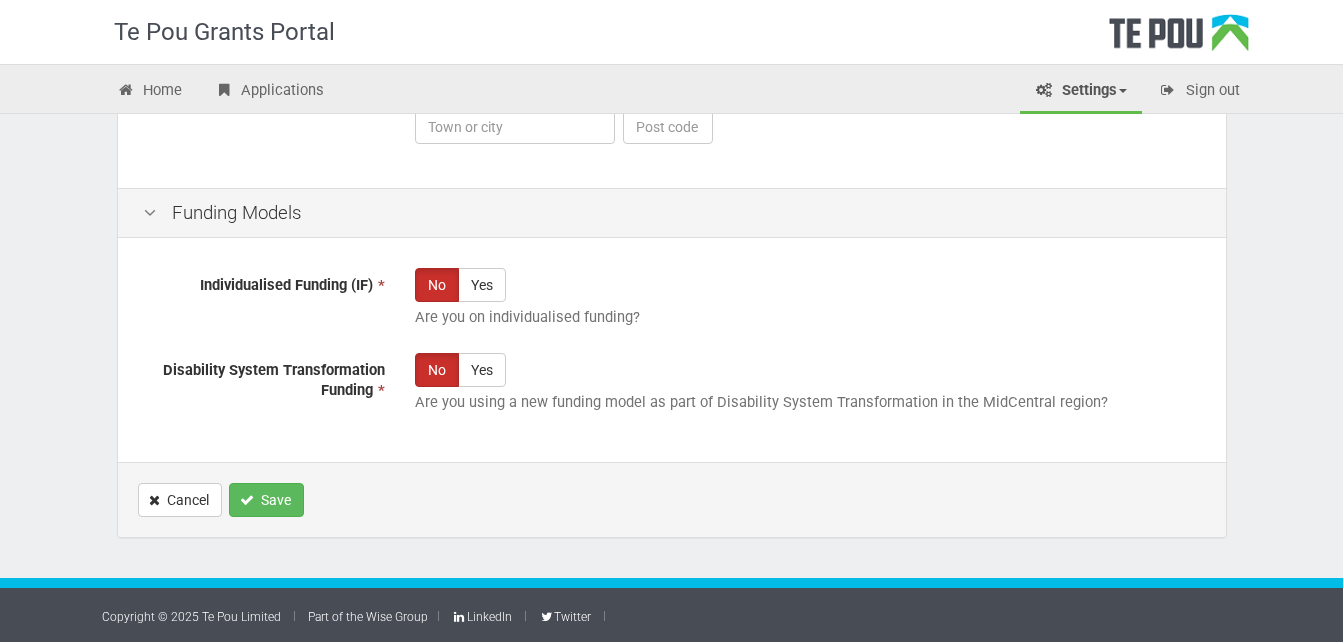 scroll, scrollTop: 1316, scrollLeft: 0, axis: vertical 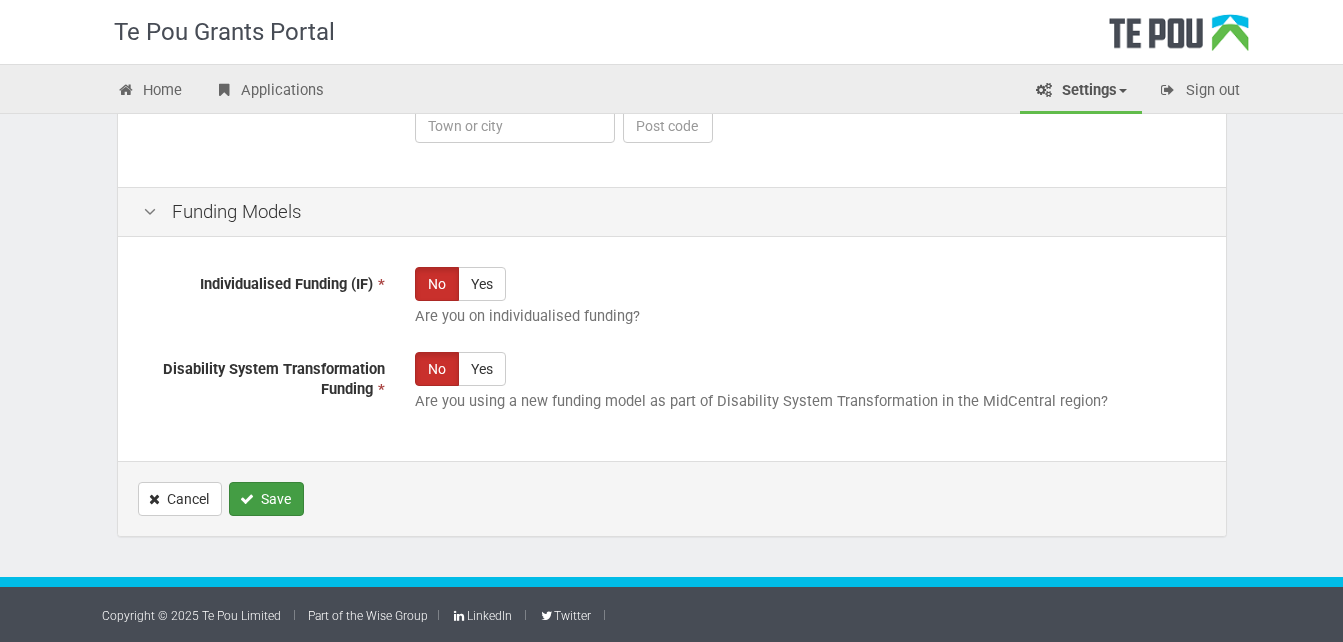 click on "Save" at bounding box center (266, 499) 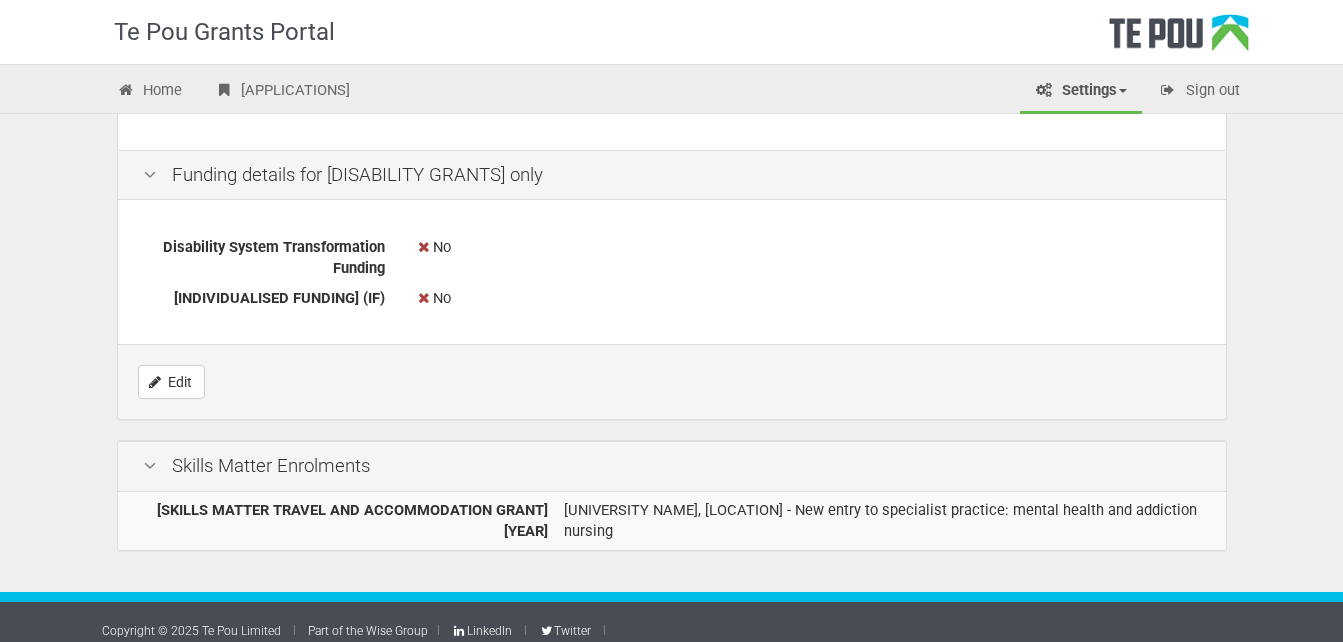 scroll, scrollTop: 1263, scrollLeft: 0, axis: vertical 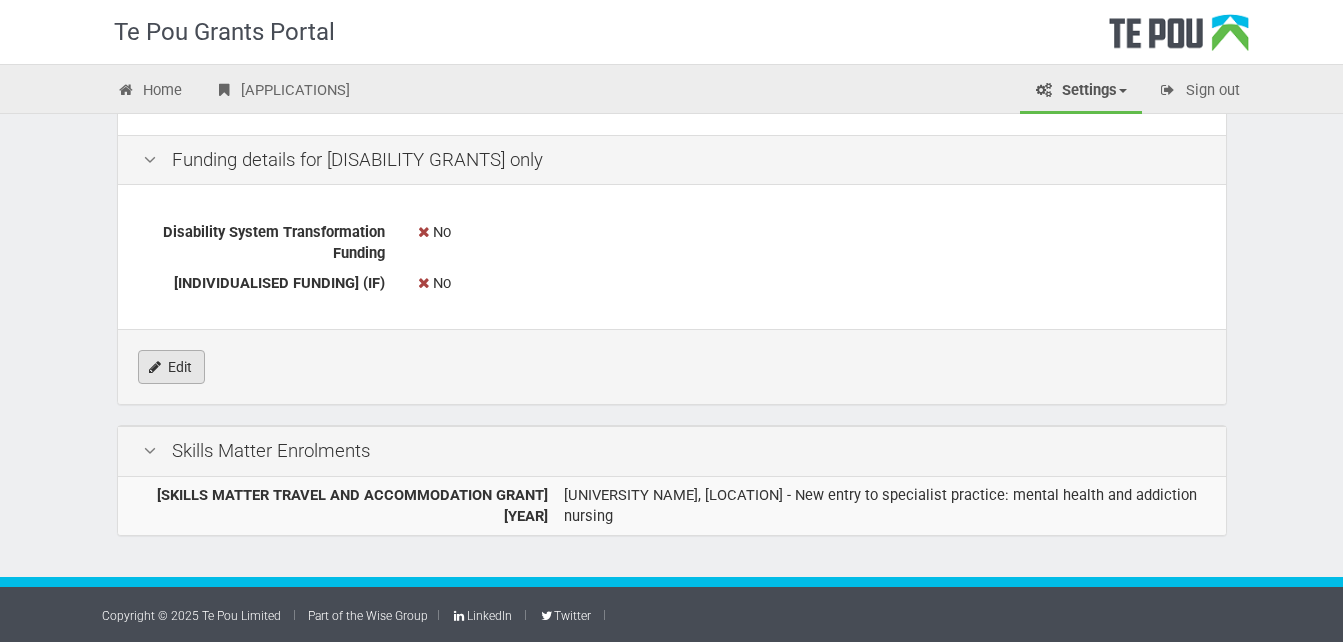 click on "Edit" at bounding box center (171, 367) 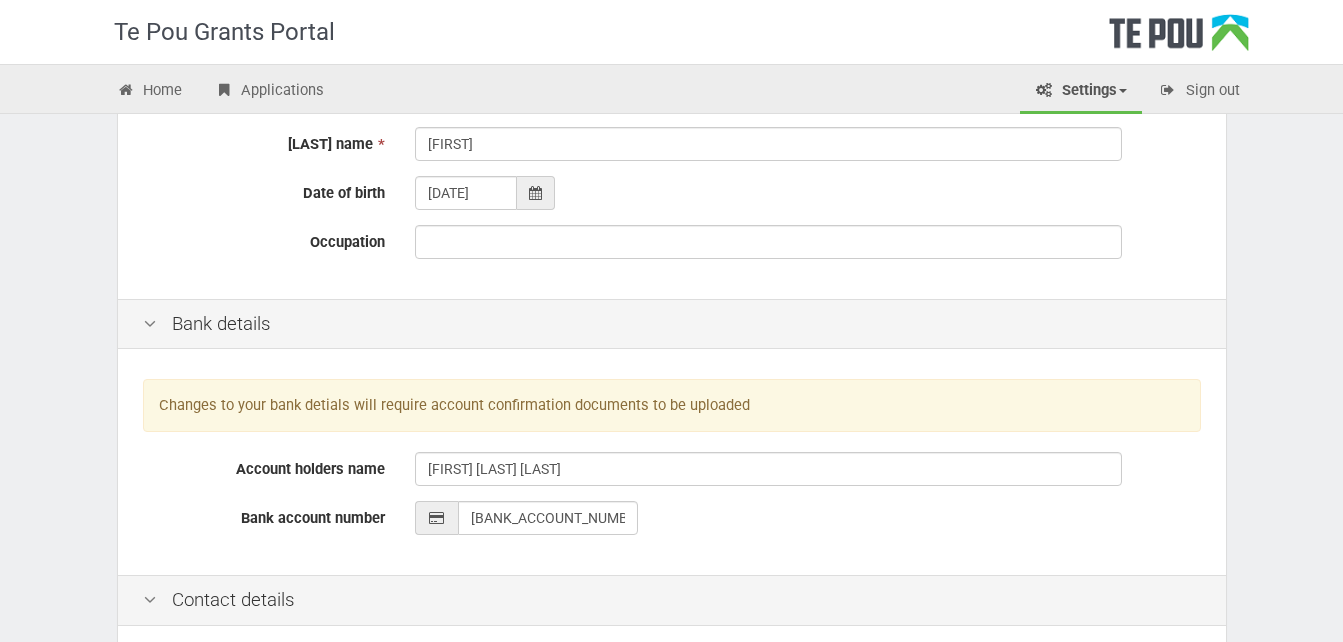 scroll, scrollTop: 300, scrollLeft: 0, axis: vertical 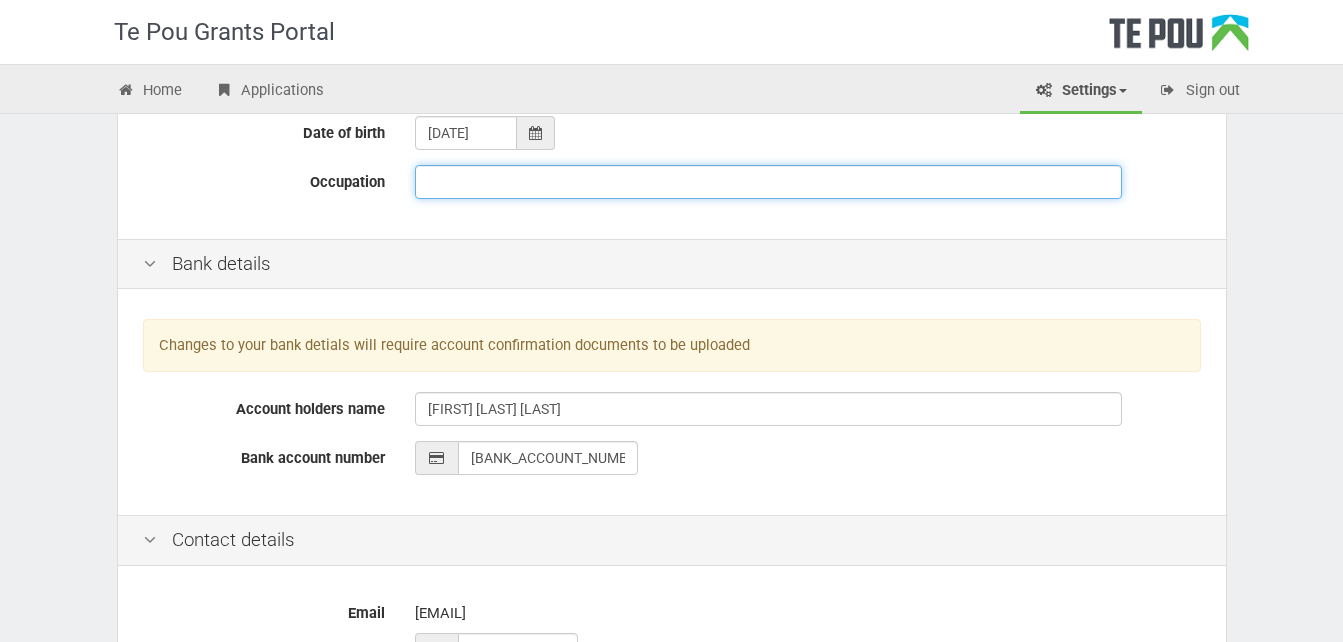 click on "Occupation" at bounding box center [768, 182] 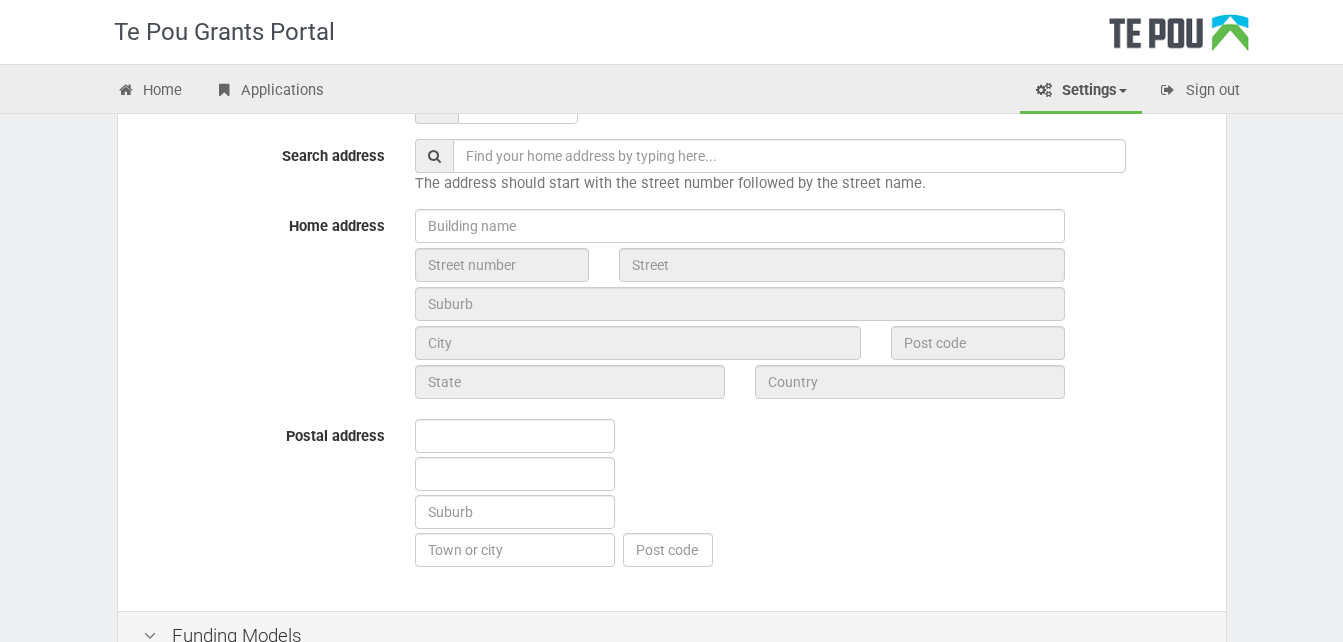 scroll, scrollTop: 900, scrollLeft: 0, axis: vertical 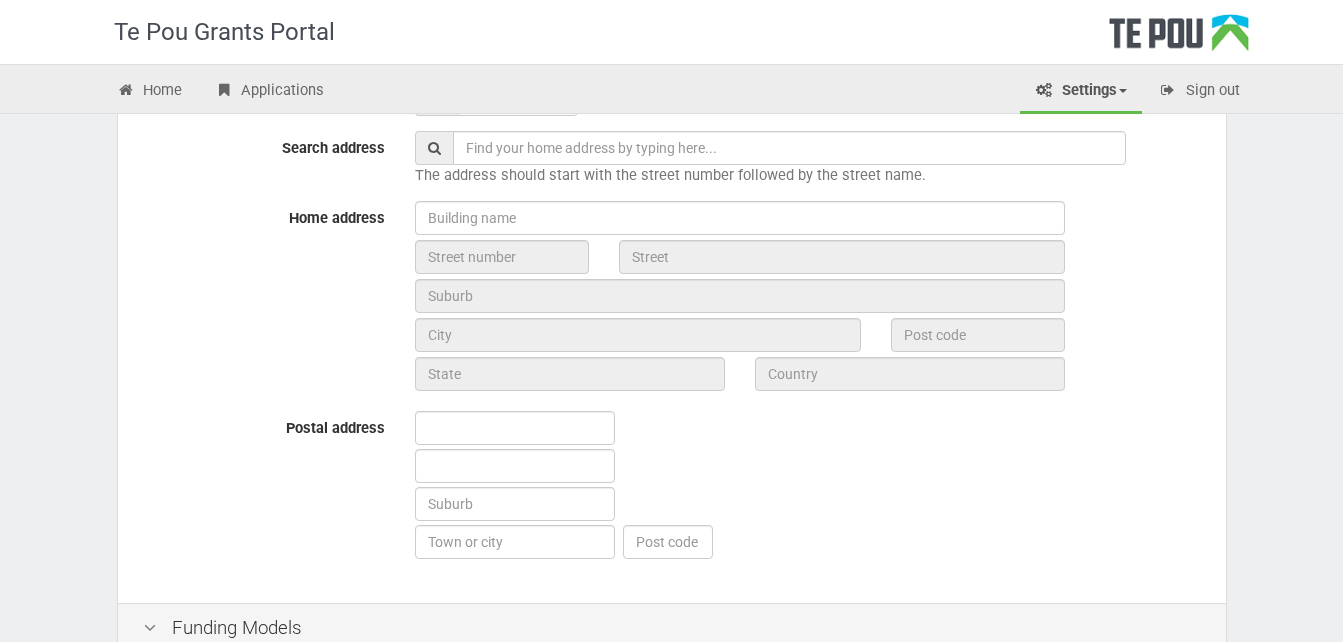 type on "Registered Nurse" 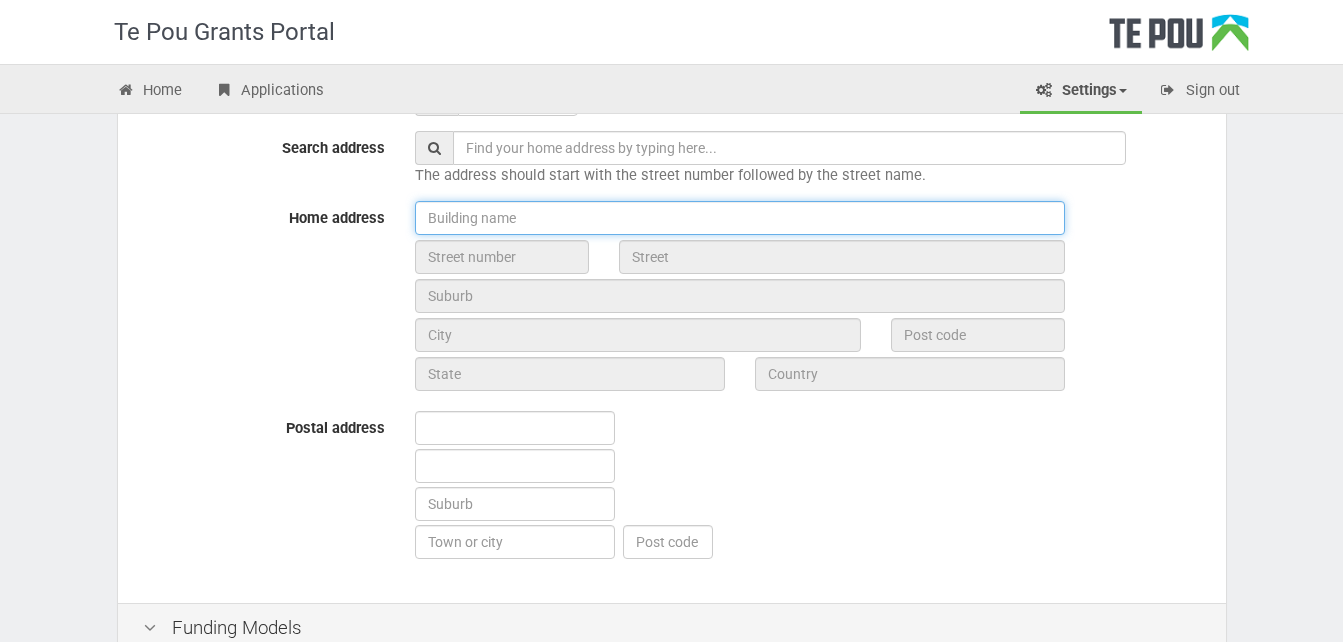 click at bounding box center [740, 218] 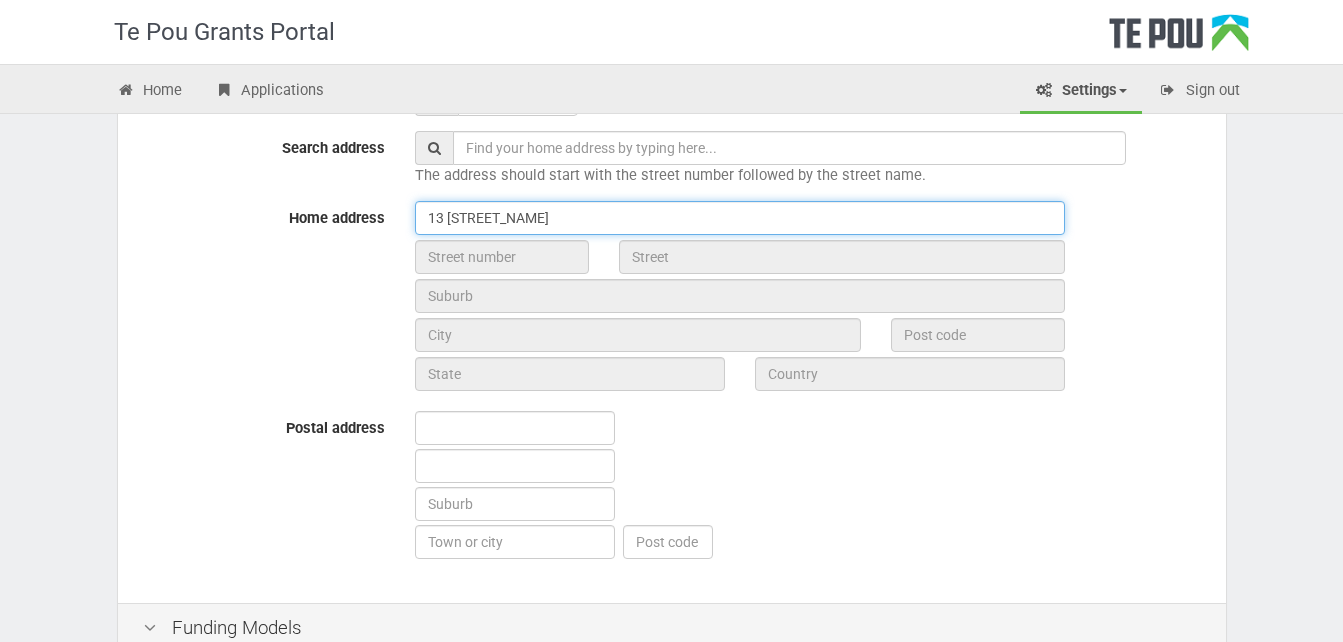 type on "13 Rata Ave" 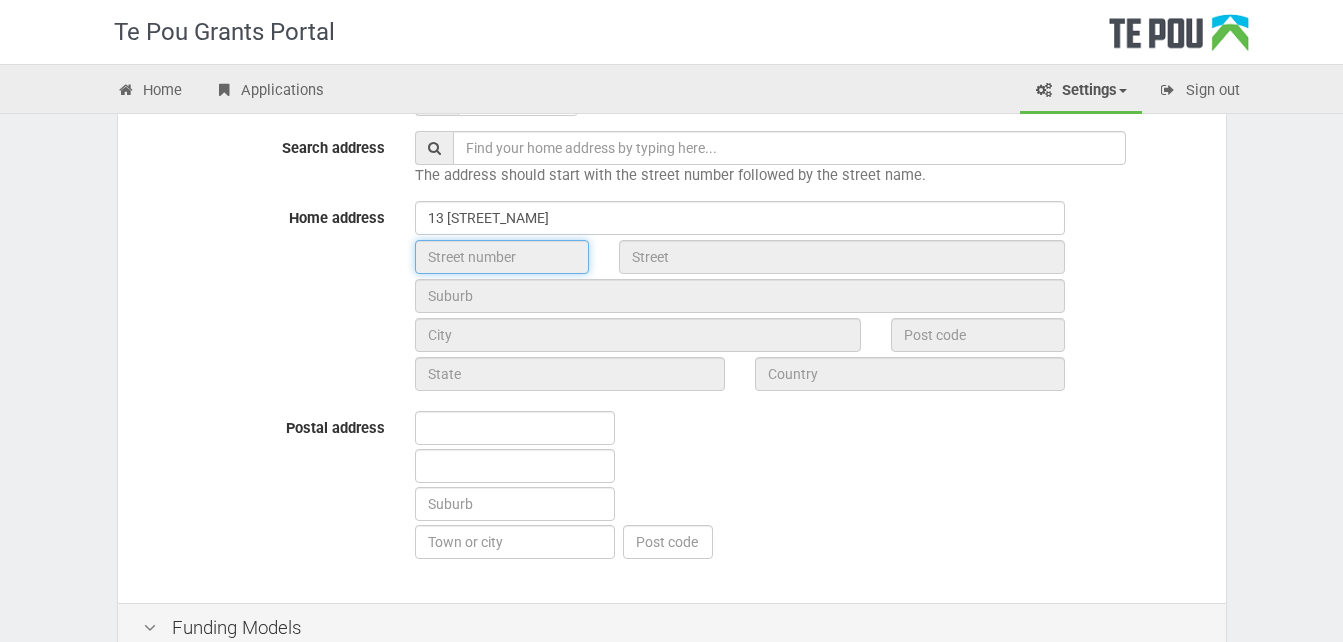 click at bounding box center [502, 257] 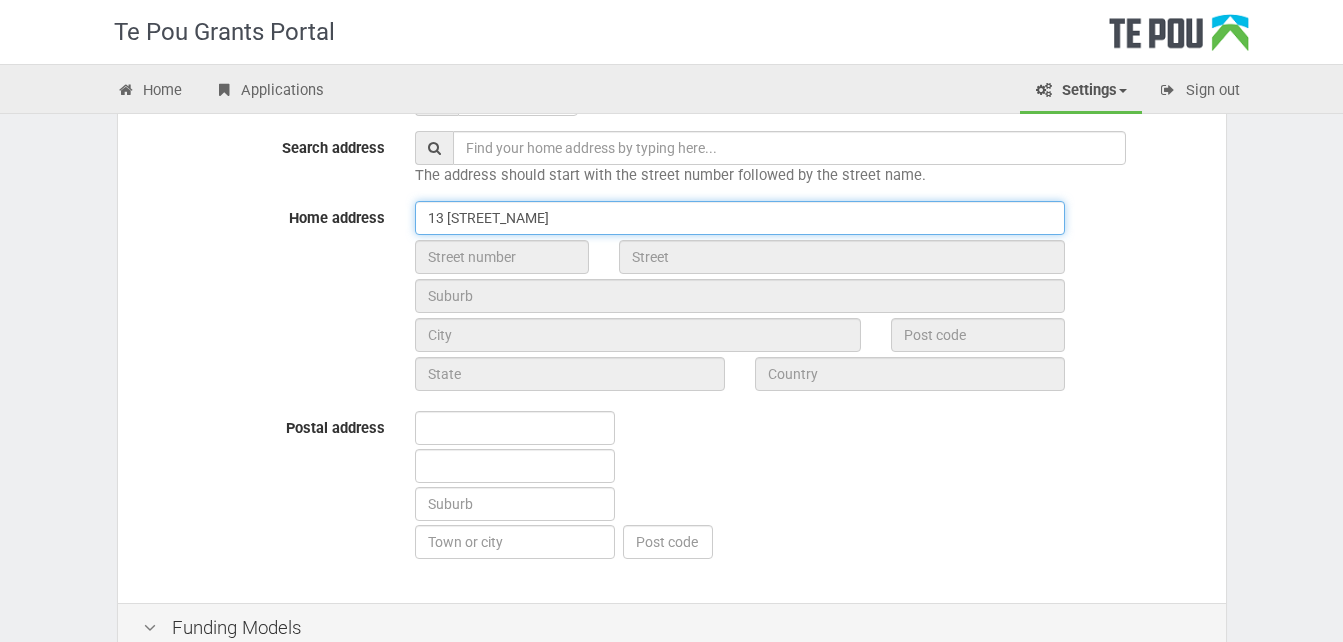 click on "13 Rata Ave" at bounding box center [740, 218] 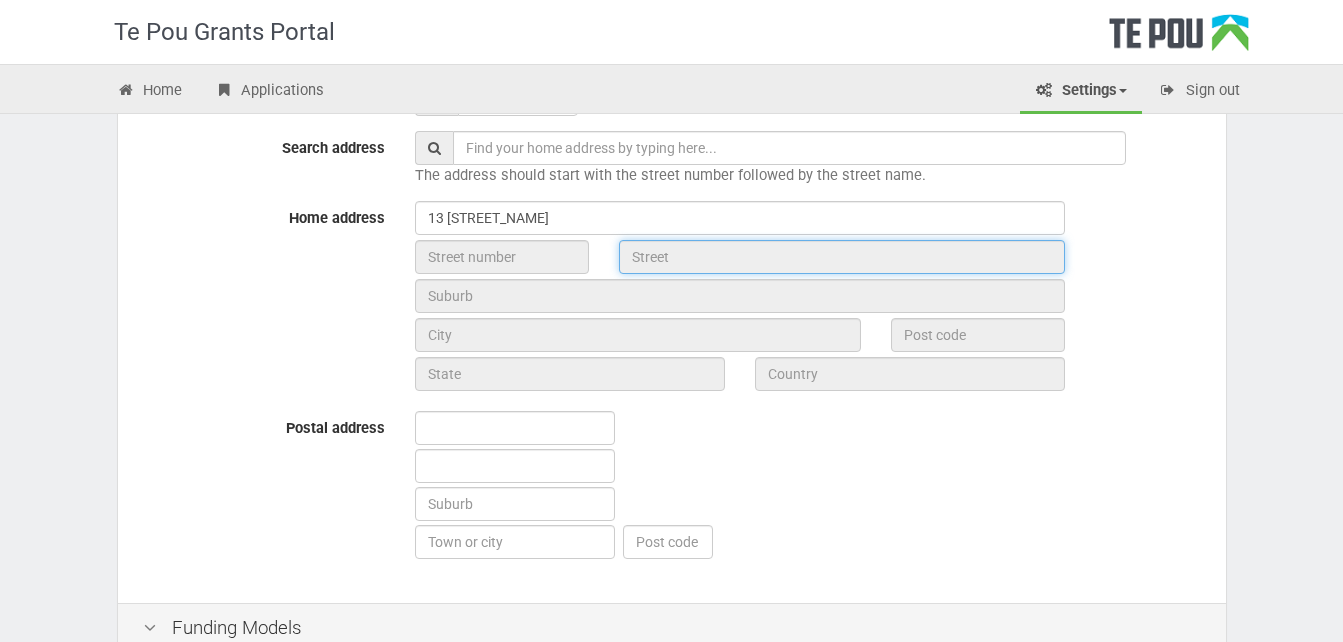 click at bounding box center (842, 257) 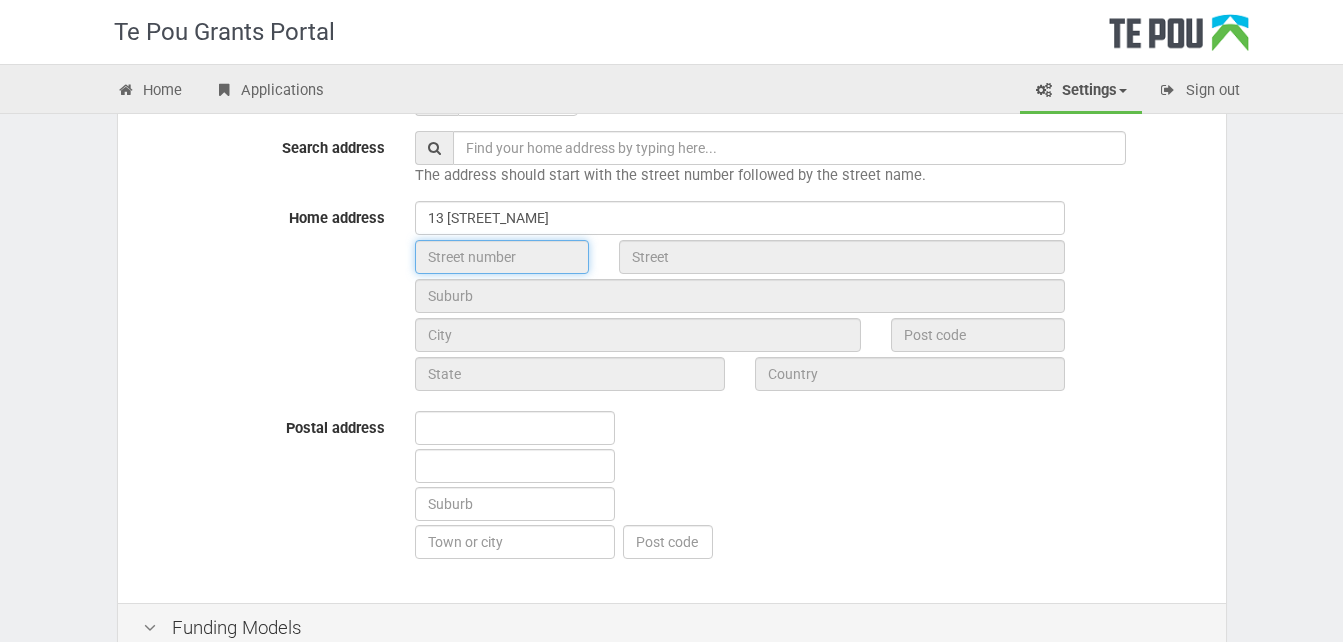 click at bounding box center (502, 257) 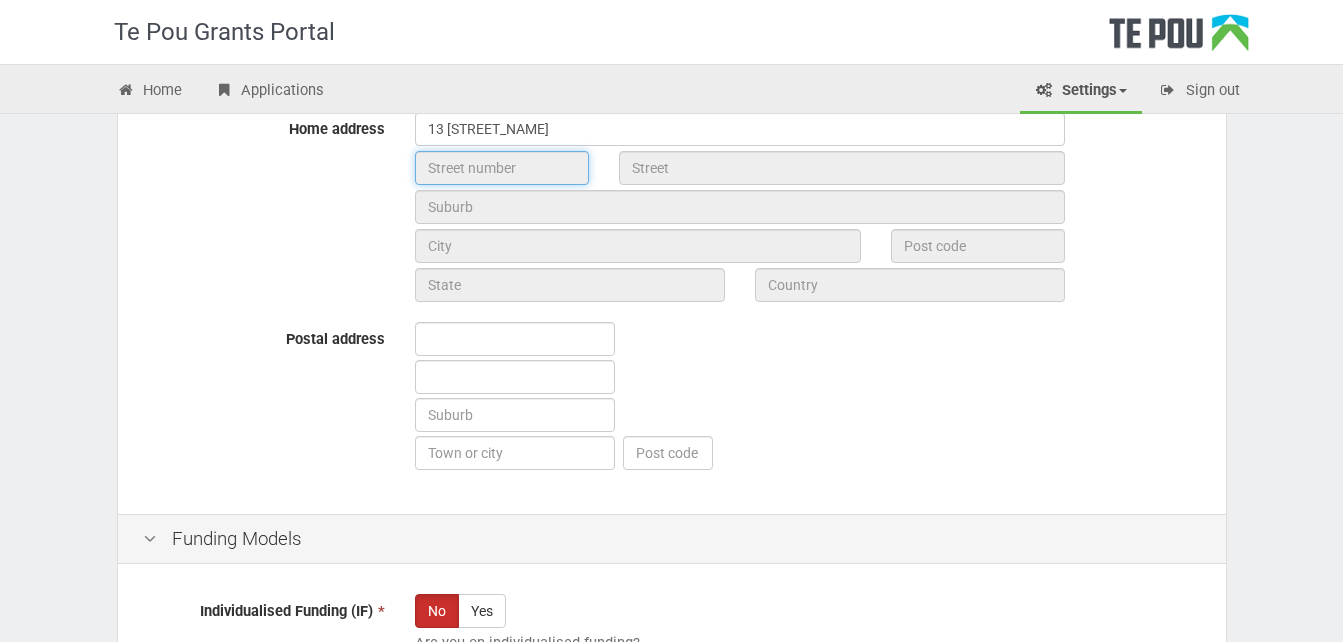 scroll, scrollTop: 1000, scrollLeft: 0, axis: vertical 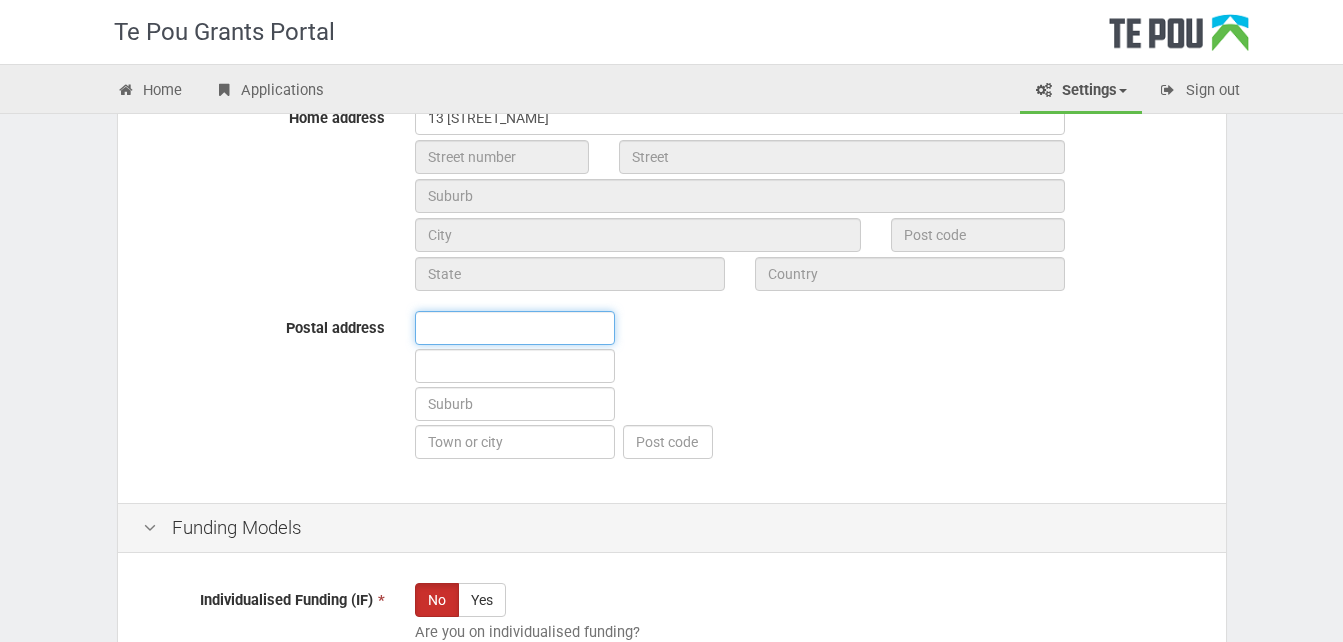 click at bounding box center [515, 328] 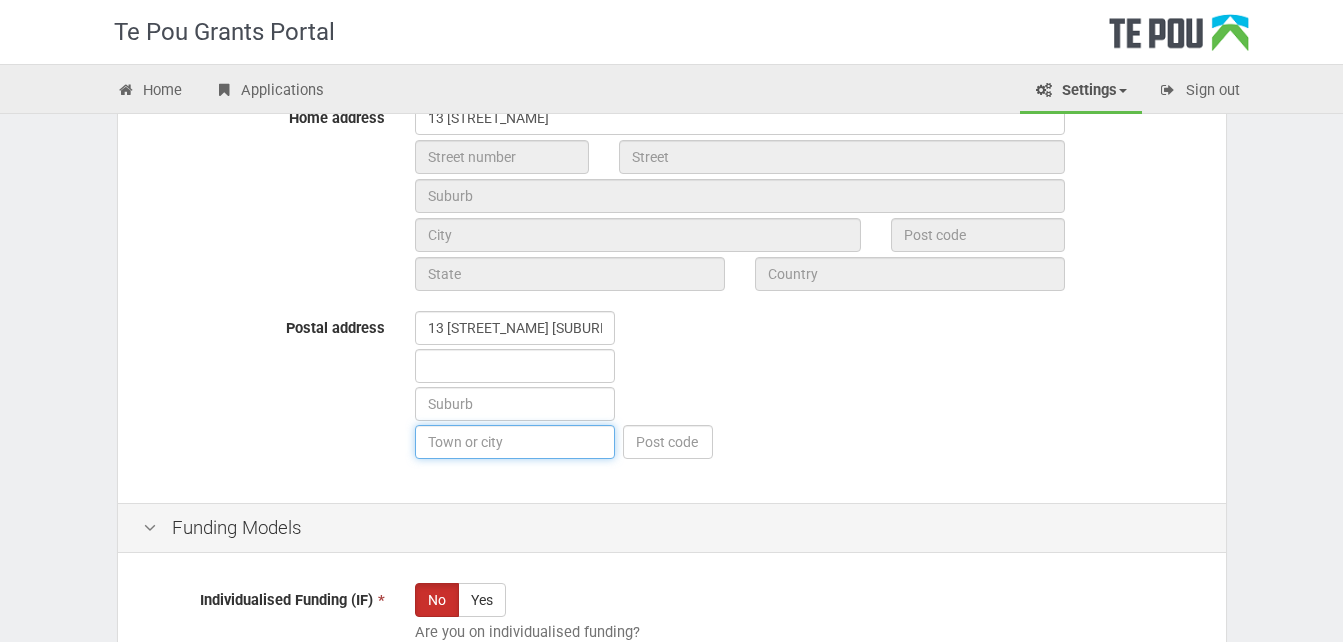 type on "Whakatane" 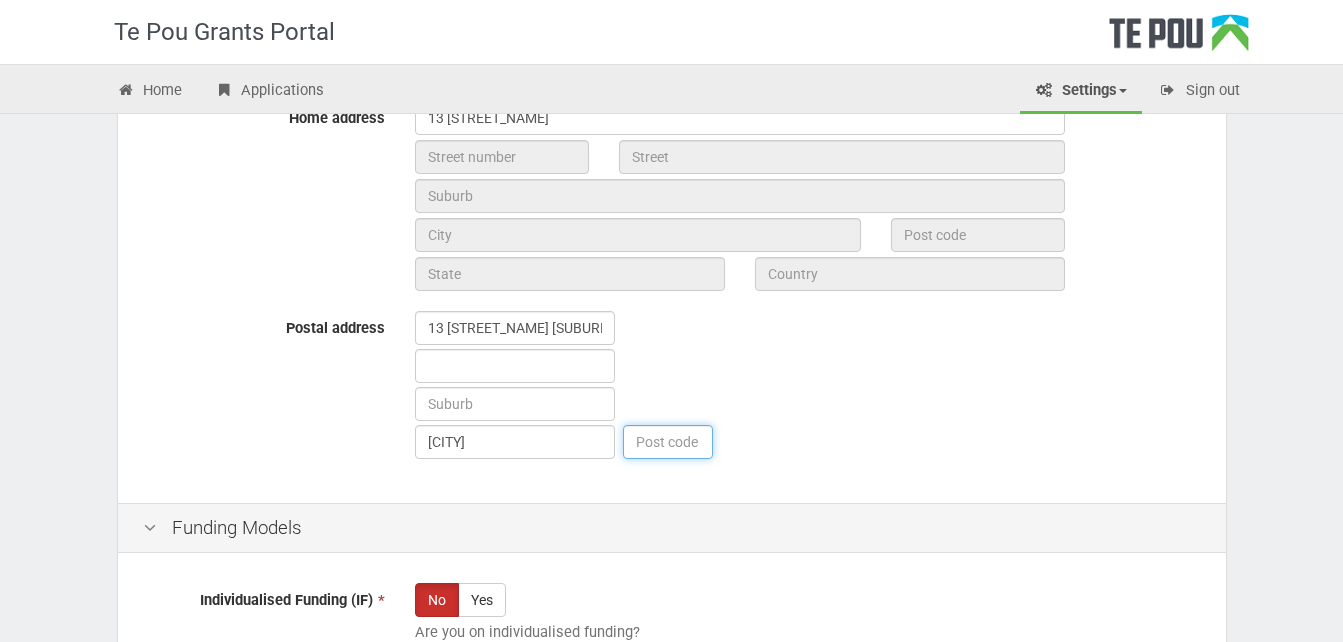 type on "3201" 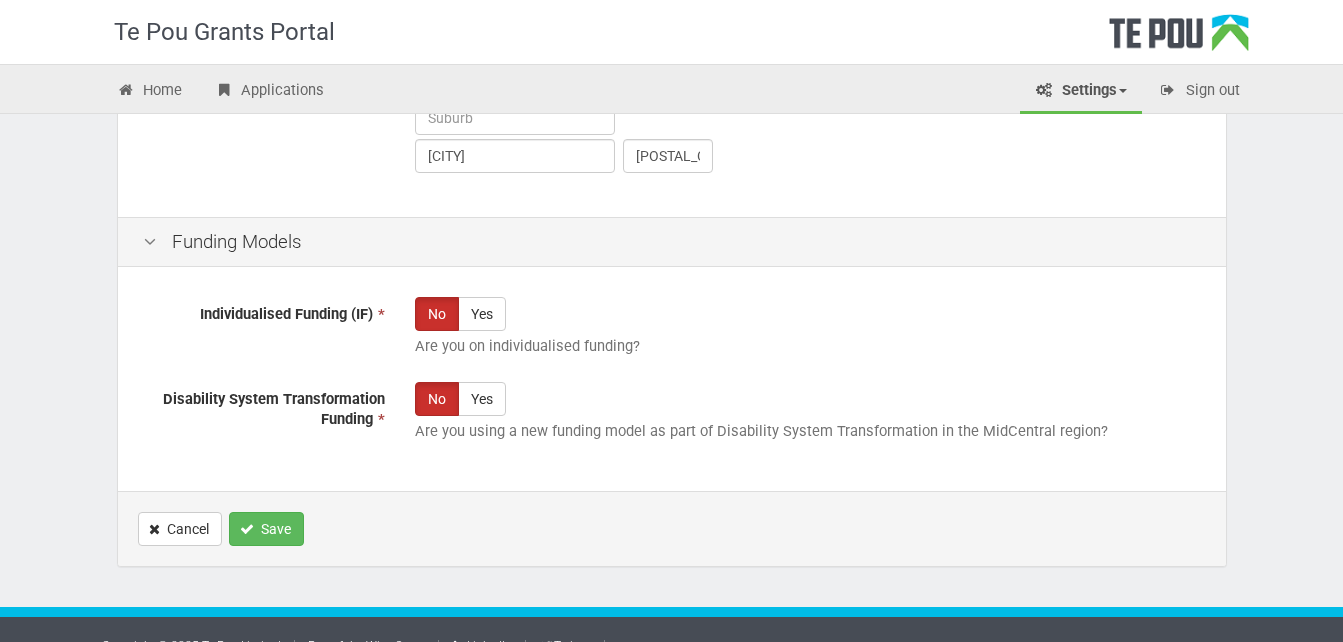 scroll, scrollTop: 1300, scrollLeft: 0, axis: vertical 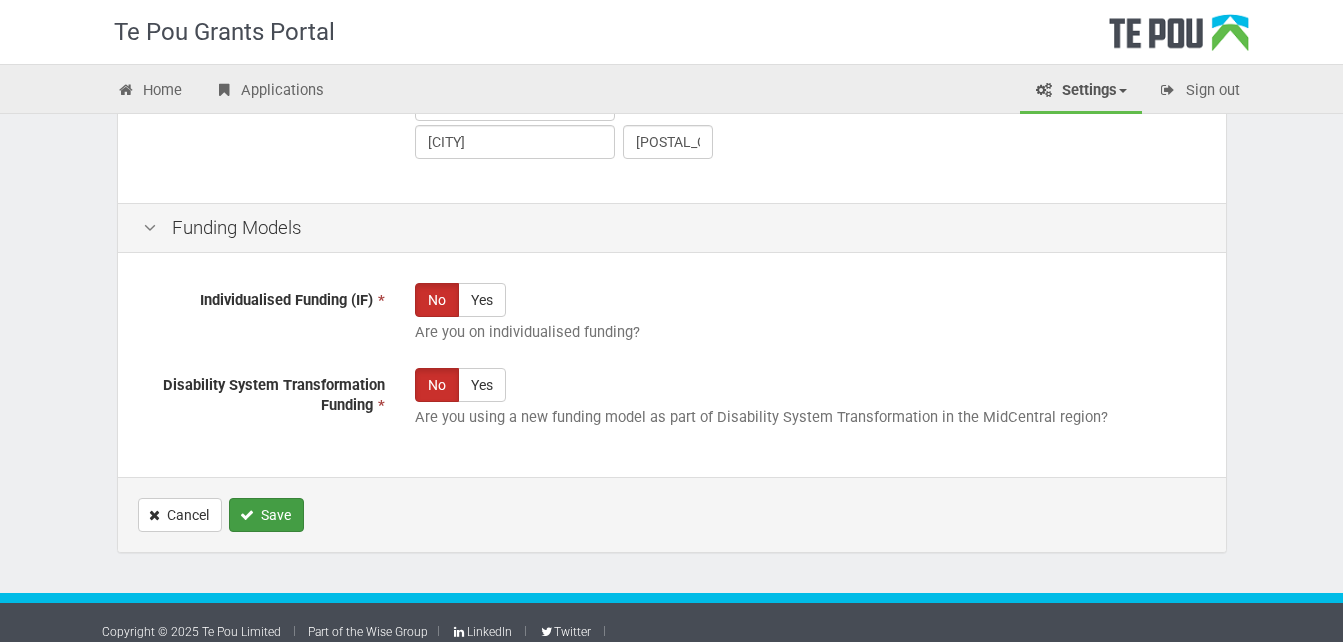 click on "Save" at bounding box center [266, 515] 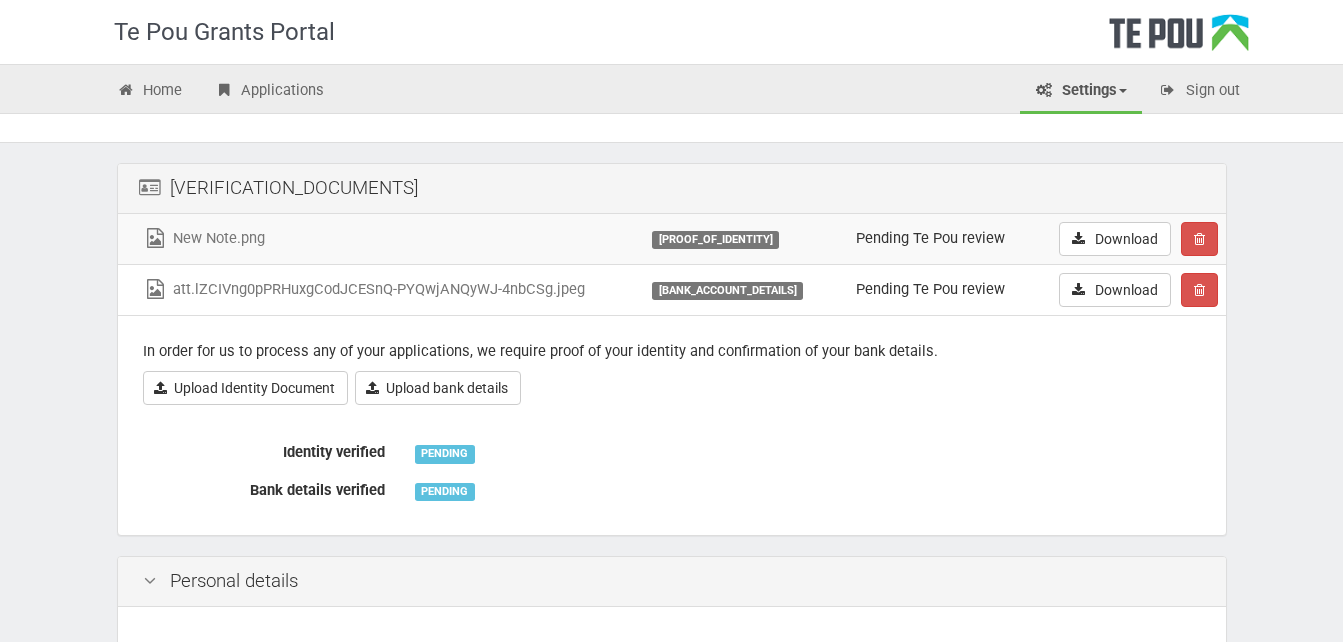 scroll, scrollTop: 0, scrollLeft: 0, axis: both 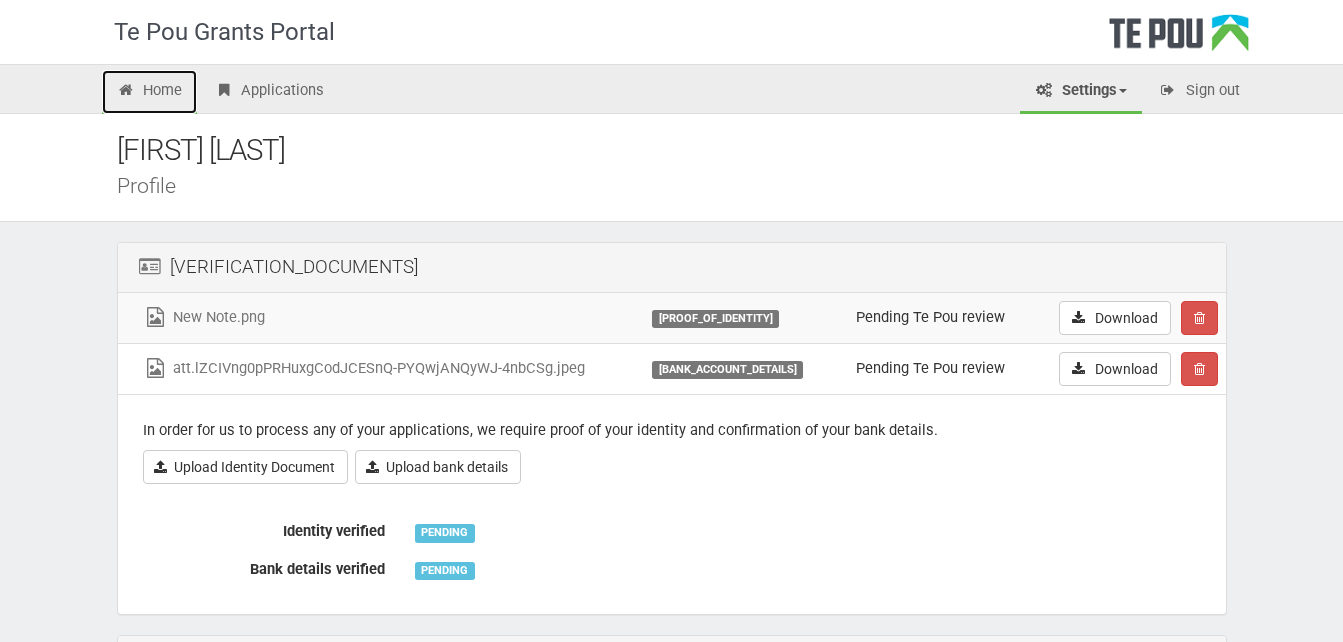 click on "Home" at bounding box center [150, 92] 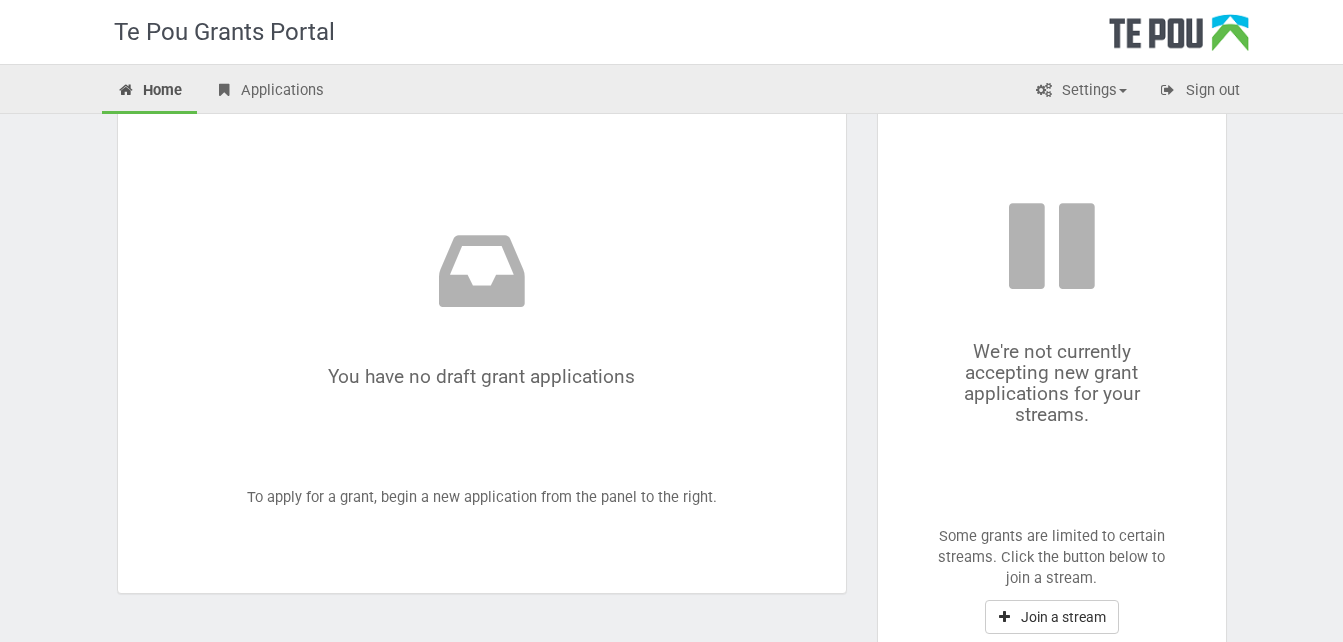scroll, scrollTop: 0, scrollLeft: 0, axis: both 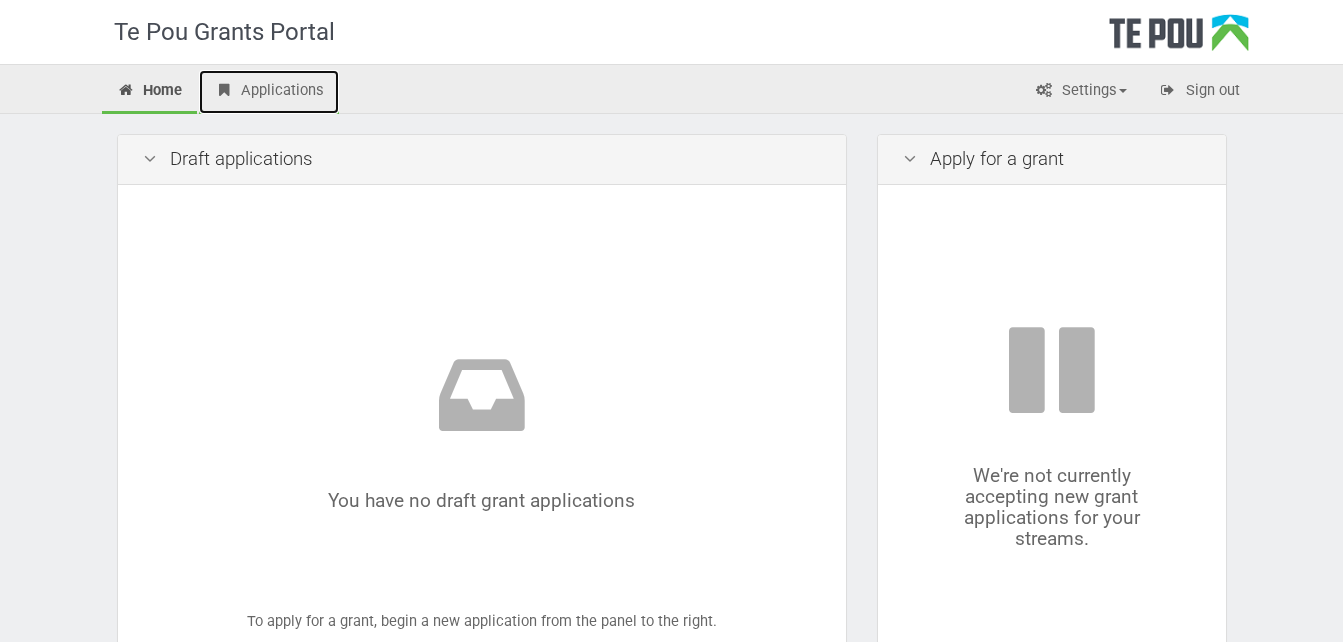click on "Applications" at bounding box center (269, 92) 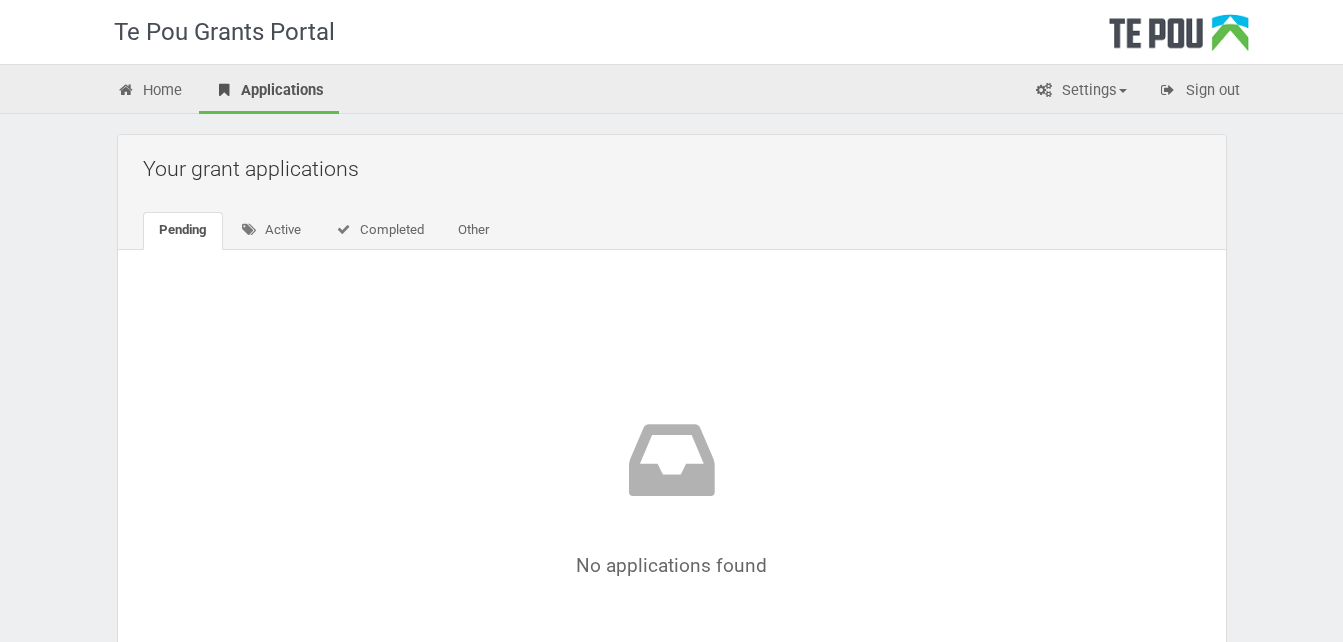 scroll, scrollTop: 0, scrollLeft: 0, axis: both 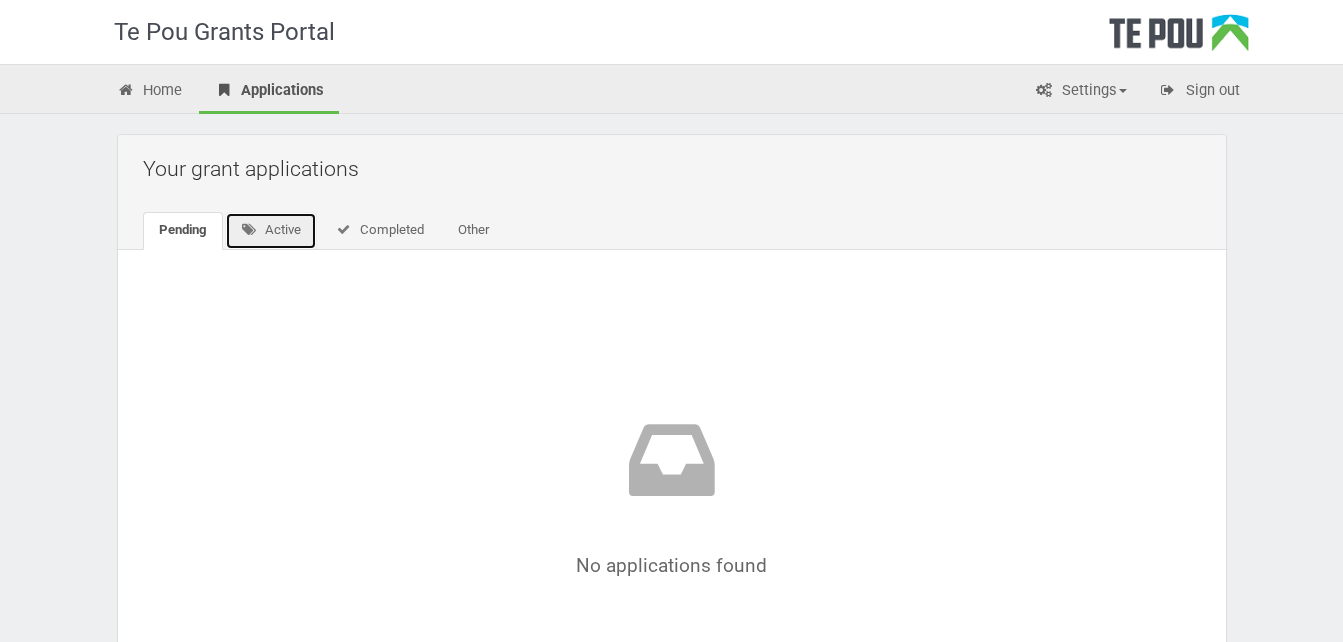 click on "Active" at bounding box center (271, 231) 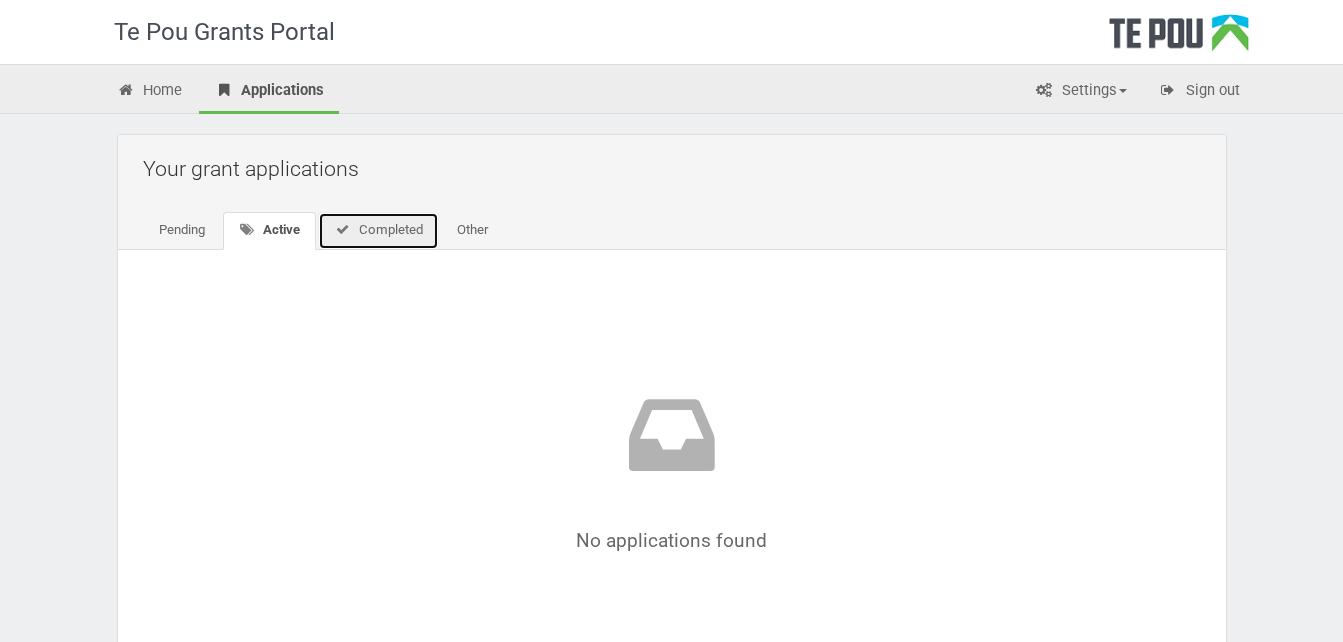 click on "Completed" at bounding box center [378, 231] 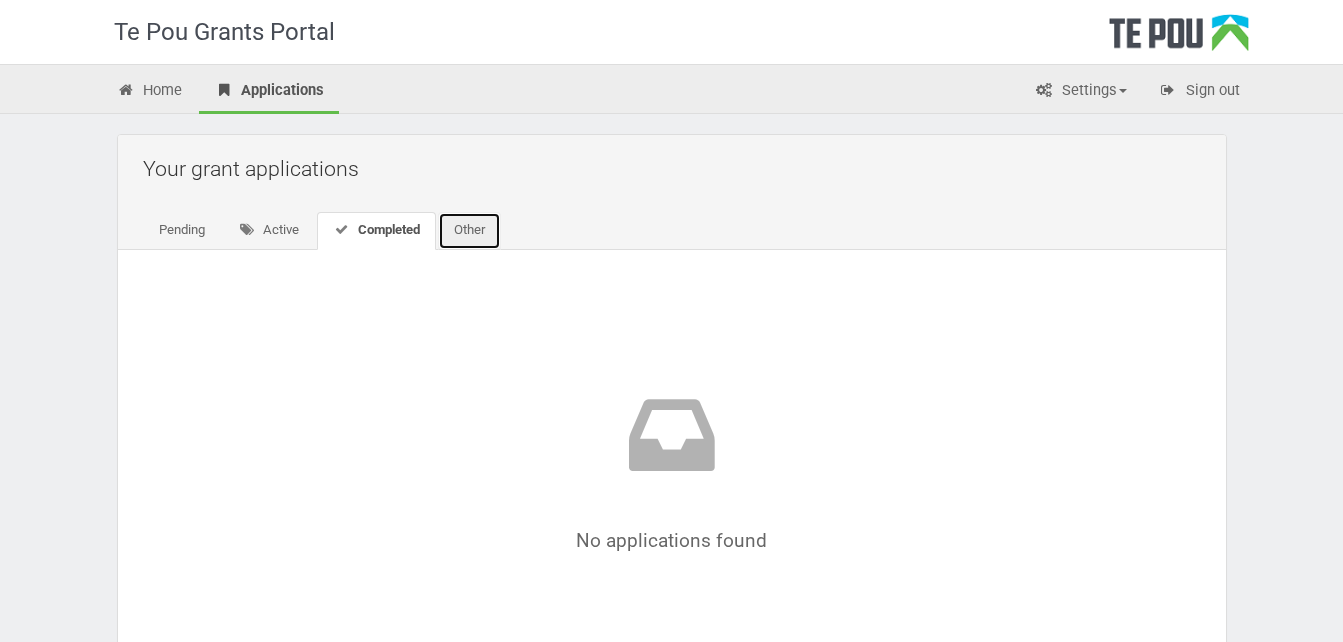 click on "Other" at bounding box center [469, 231] 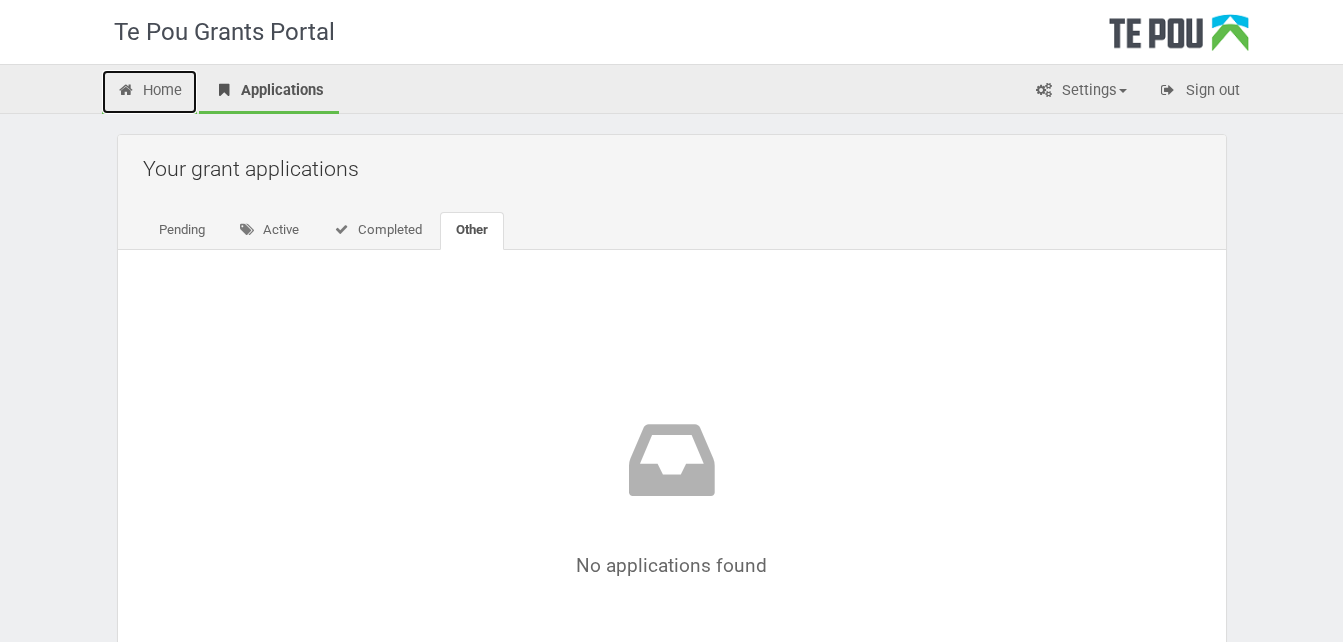 click on "Home" at bounding box center (150, 92) 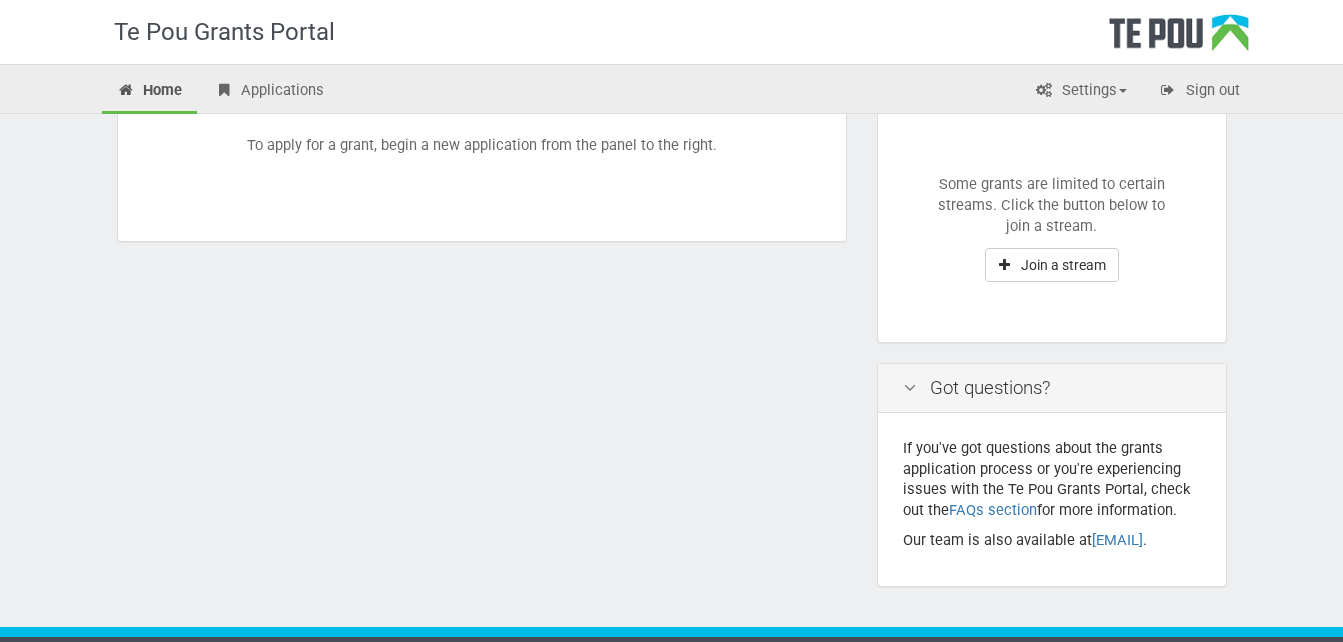 scroll, scrollTop: 0, scrollLeft: 0, axis: both 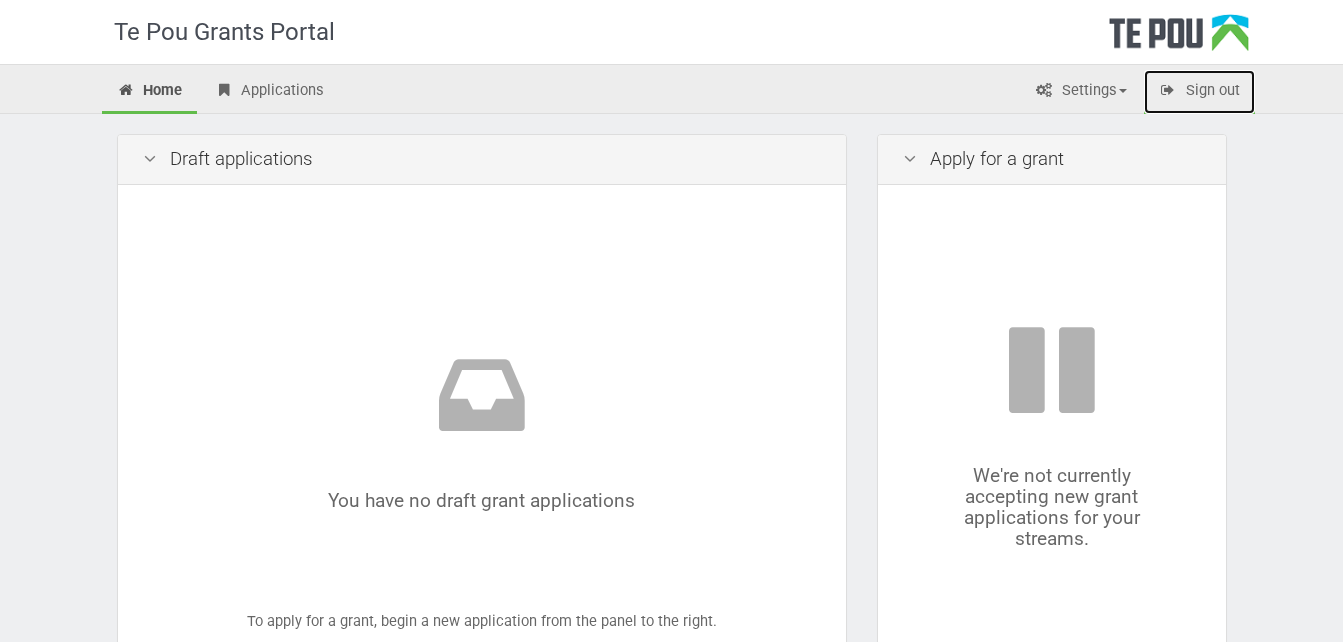 click at bounding box center (1168, 90) 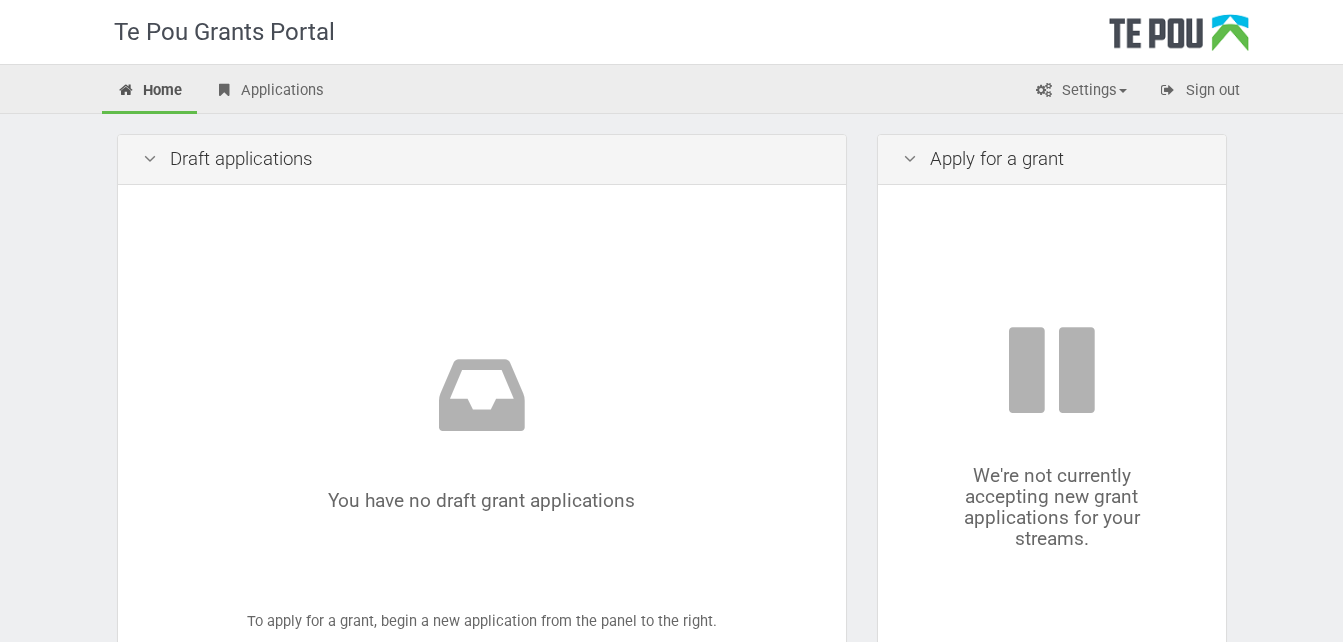 scroll, scrollTop: 0, scrollLeft: 0, axis: both 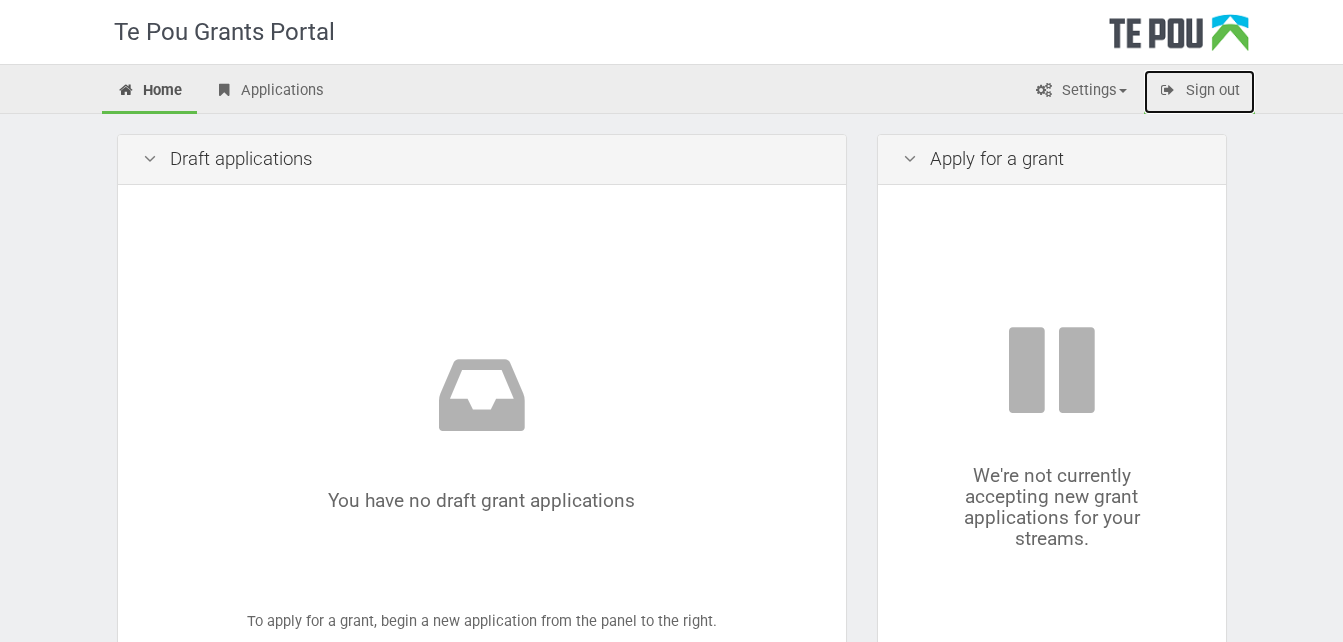 click on "Sign out" at bounding box center [1199, 92] 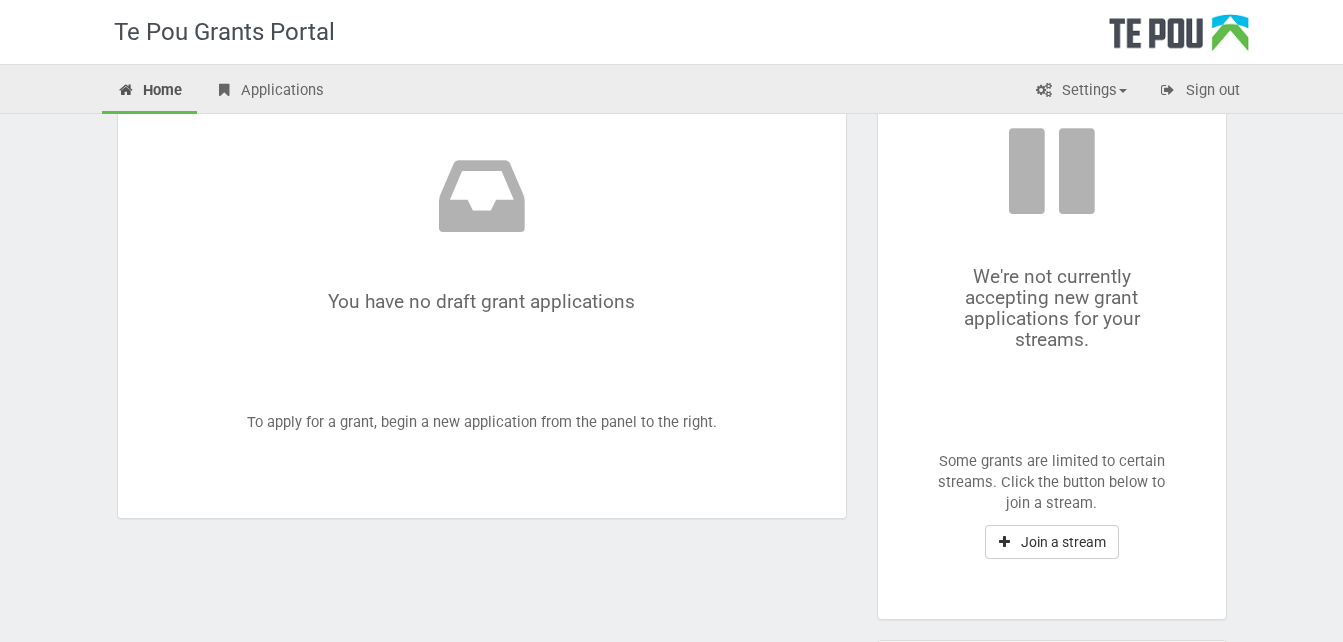 scroll, scrollTop: 200, scrollLeft: 0, axis: vertical 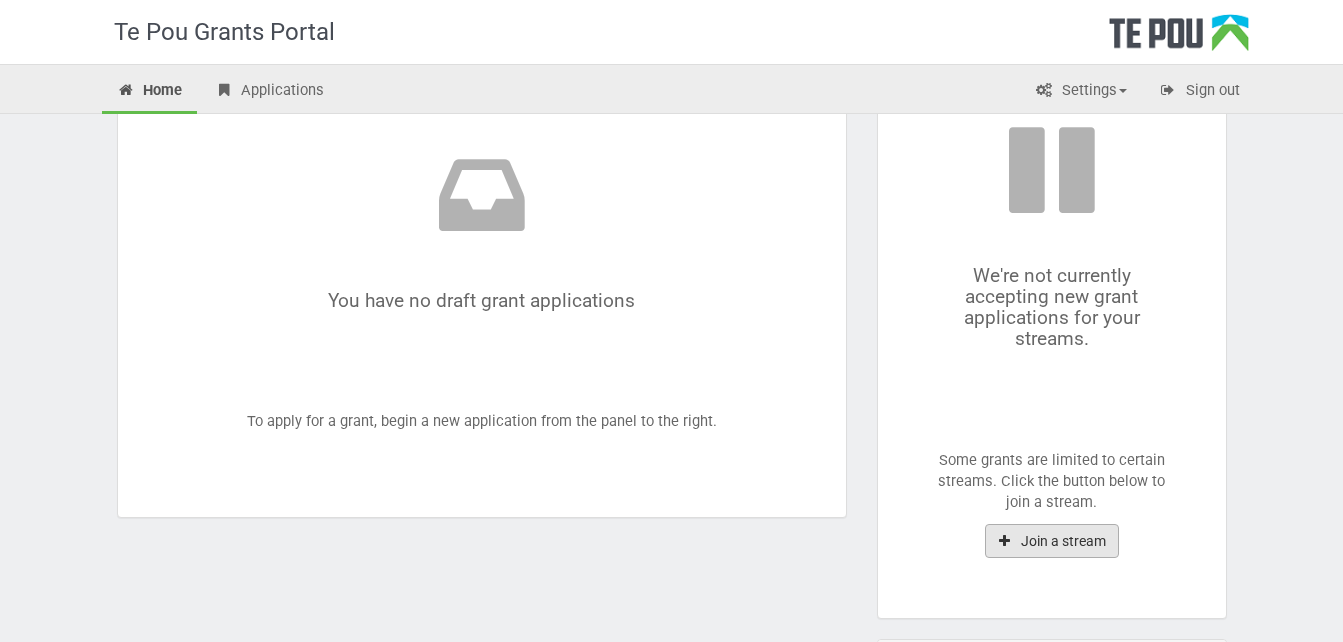 click on "Join a stream" at bounding box center [1052, 541] 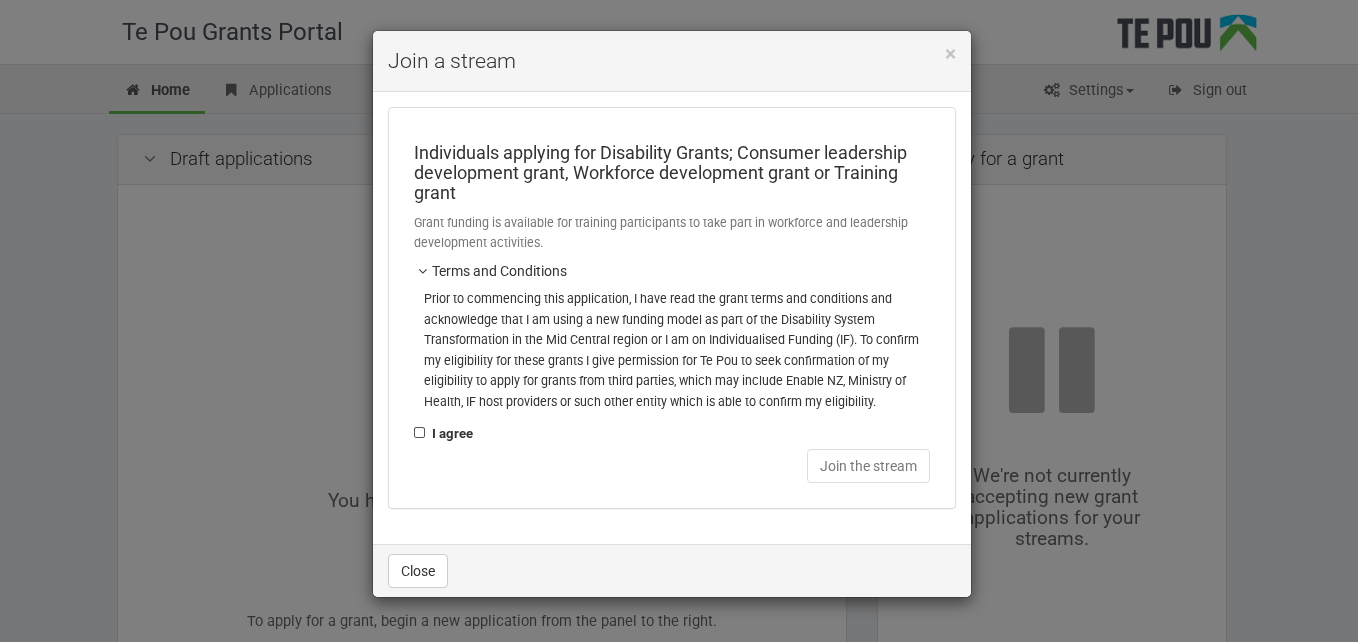 click on "I agree" at bounding box center (443, 434) 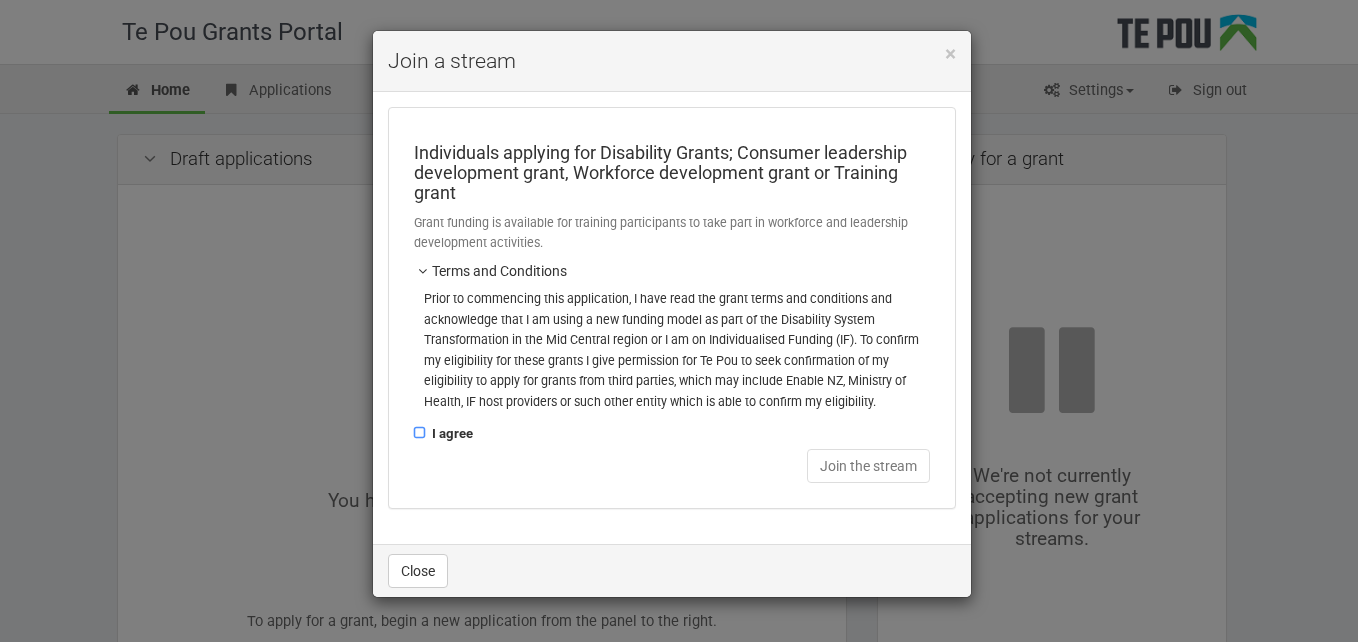 checkbox on "true" 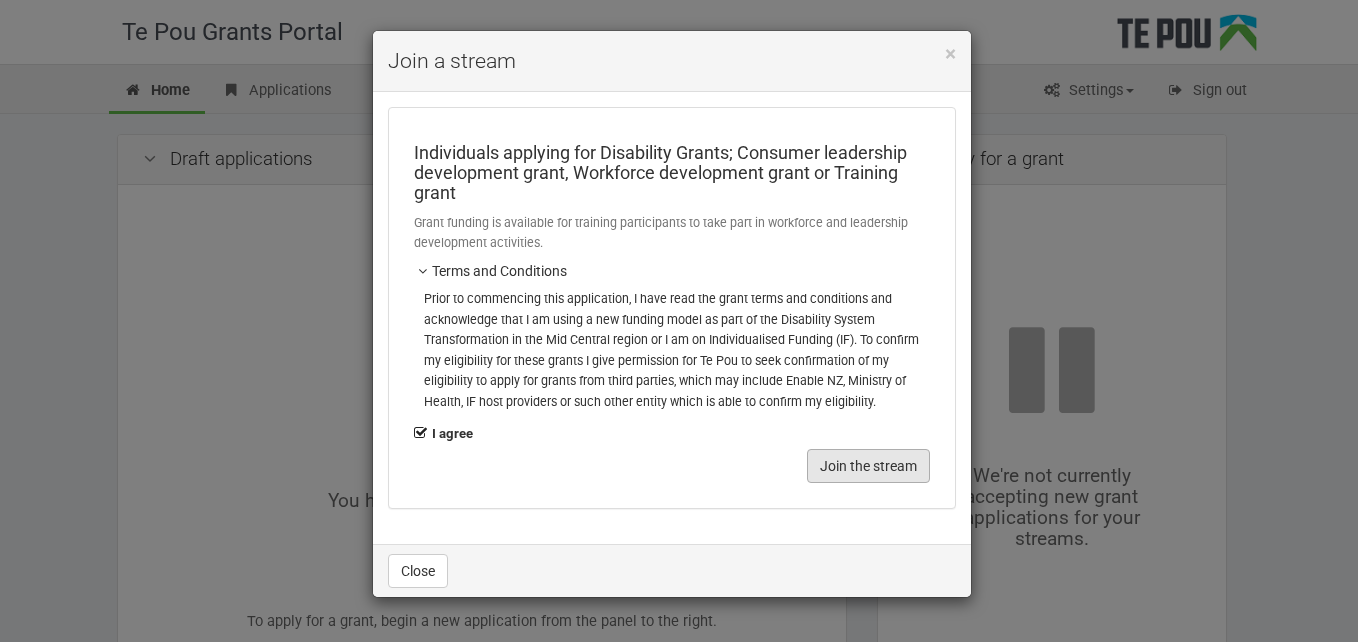click on "Join the stream" at bounding box center (868, 466) 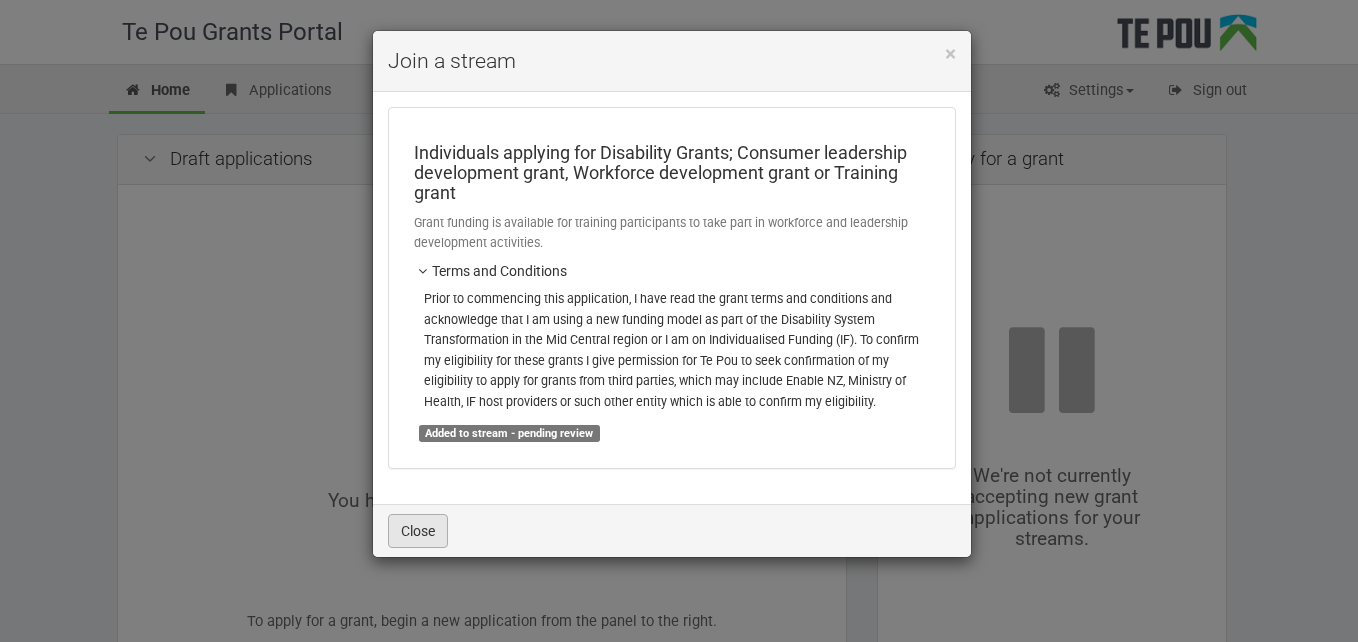 click on "Close" at bounding box center (418, 531) 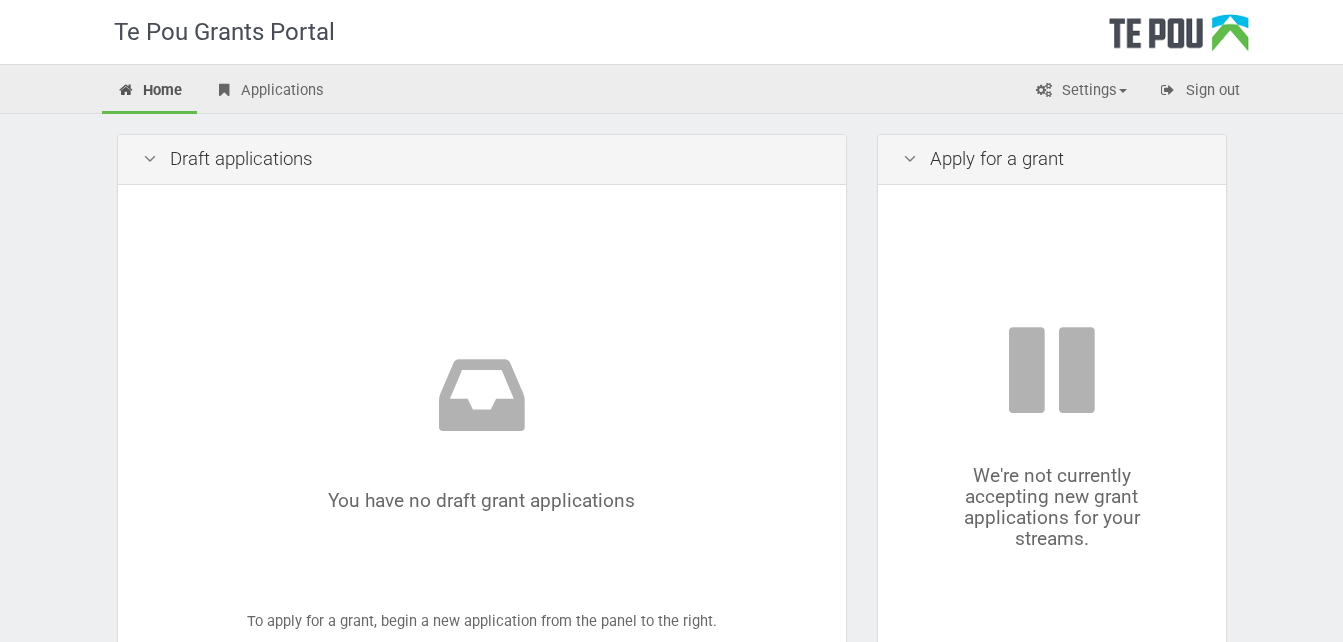 click at bounding box center [910, 159] 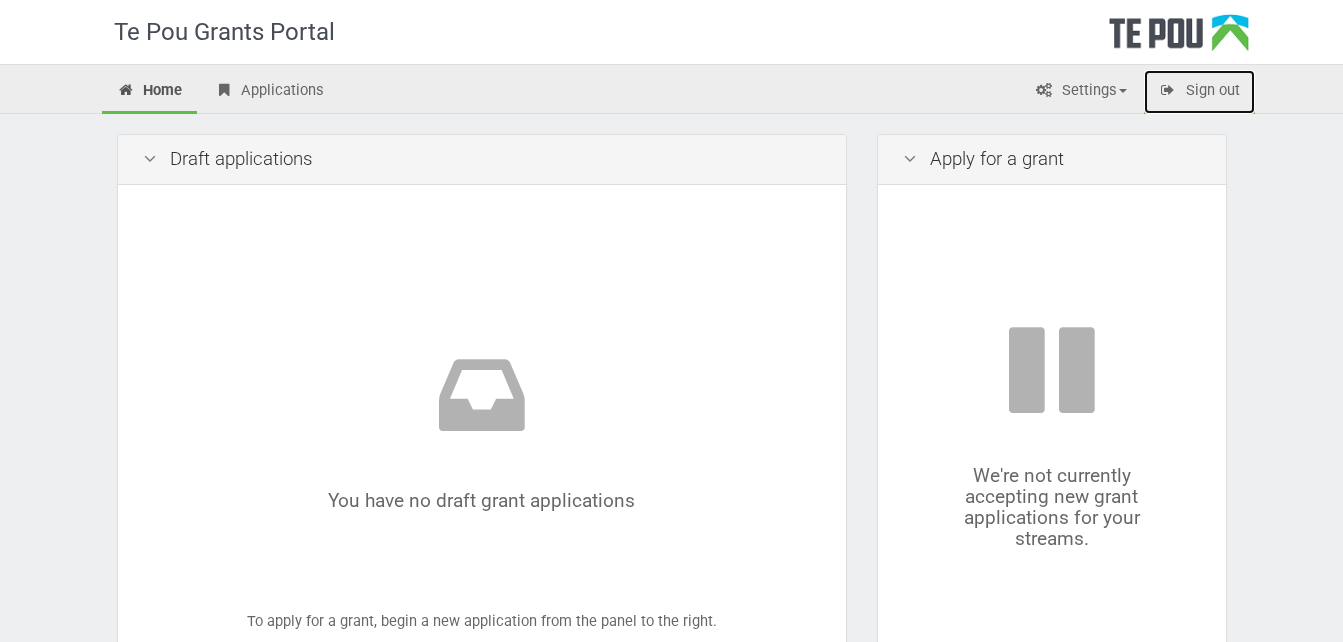 click on "Sign out" at bounding box center (1199, 92) 